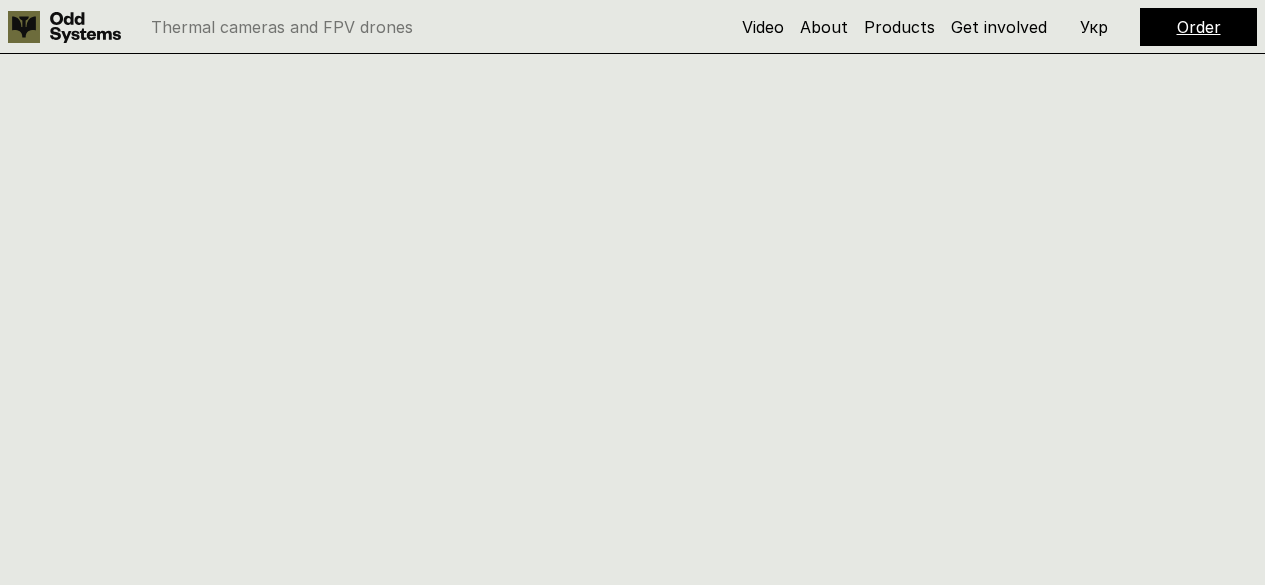 scroll, scrollTop: 2372, scrollLeft: 0, axis: vertical 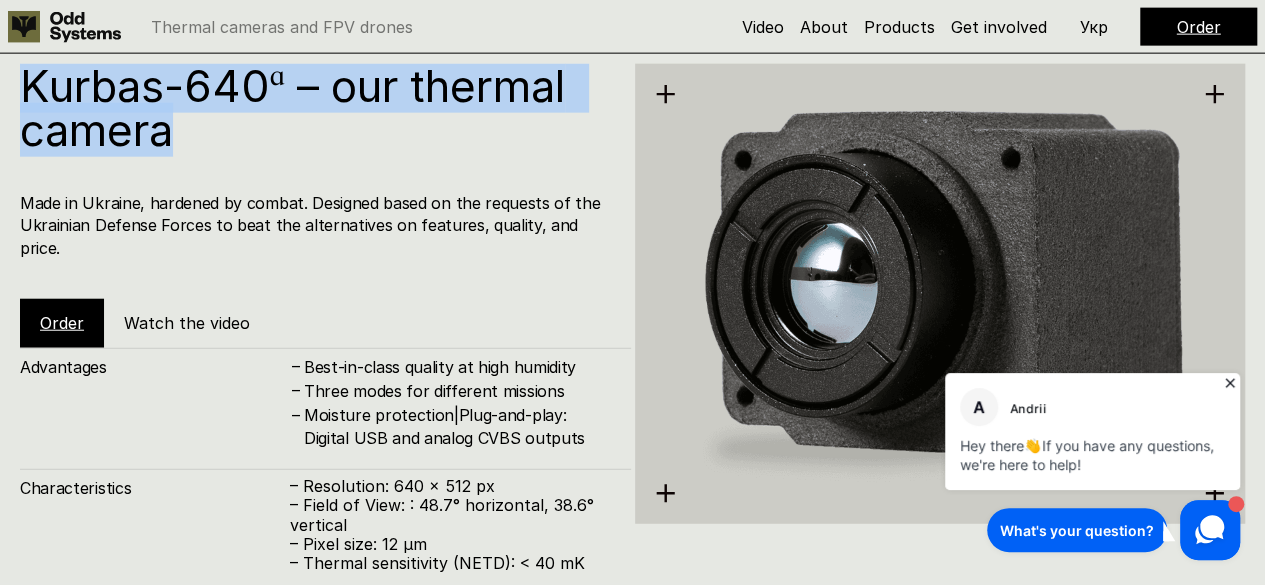 drag, startPoint x: 22, startPoint y: 79, endPoint x: 172, endPoint y: 129, distance: 158.11388 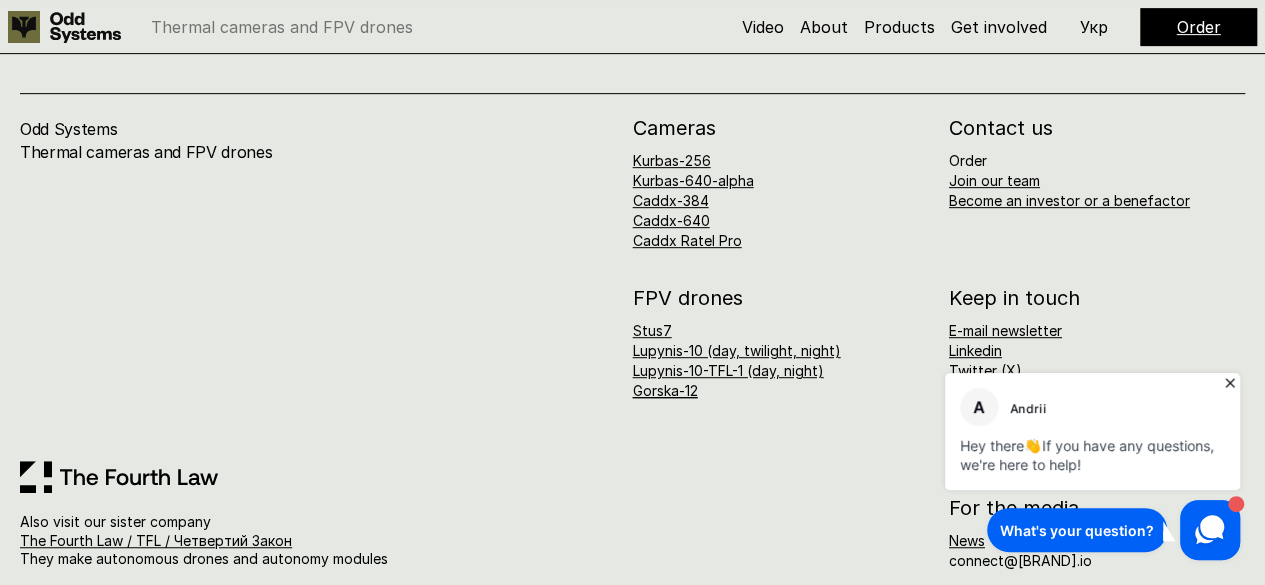 scroll, scrollTop: 8017, scrollLeft: 0, axis: vertical 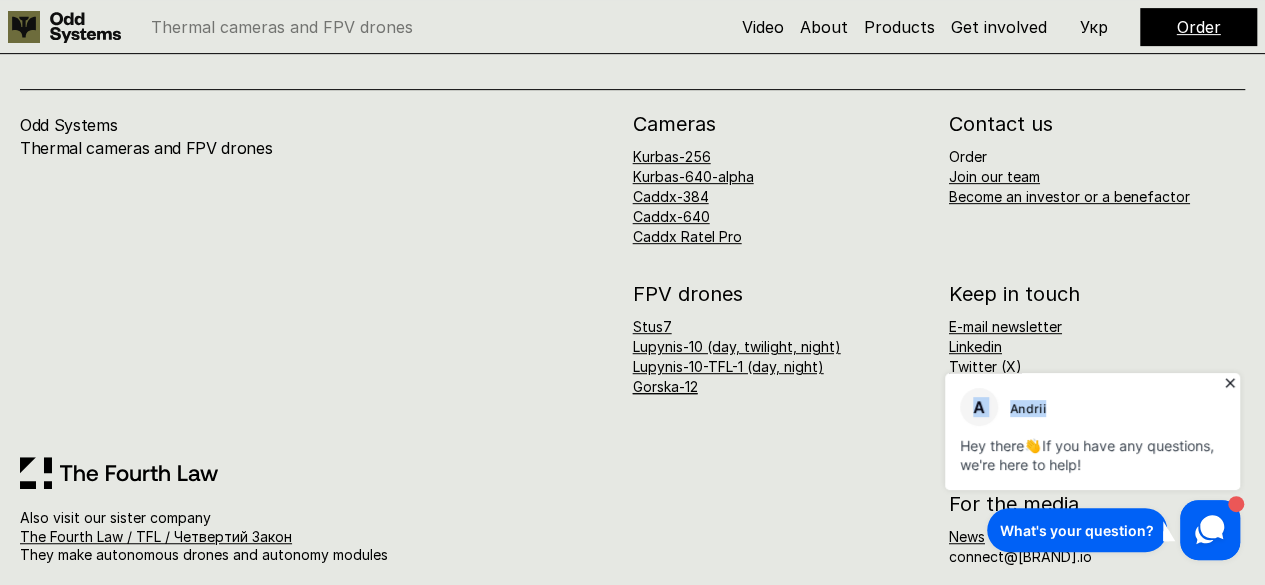 drag, startPoint x: 1049, startPoint y: 399, endPoint x: 711, endPoint y: 384, distance: 338.33267 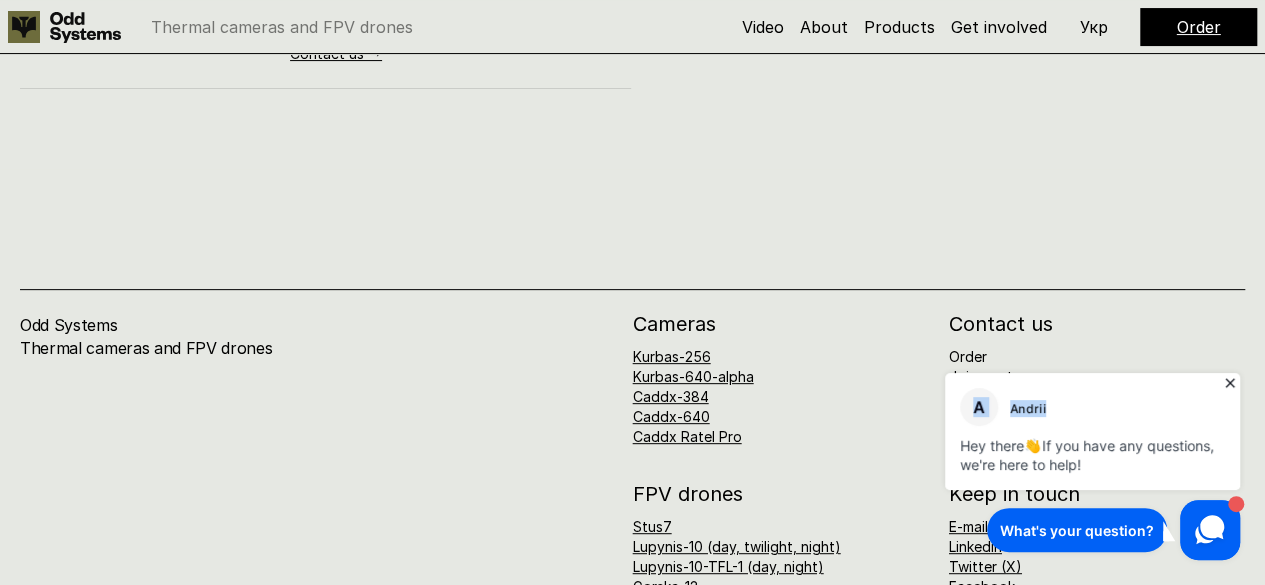 scroll, scrollTop: 7717, scrollLeft: 0, axis: vertical 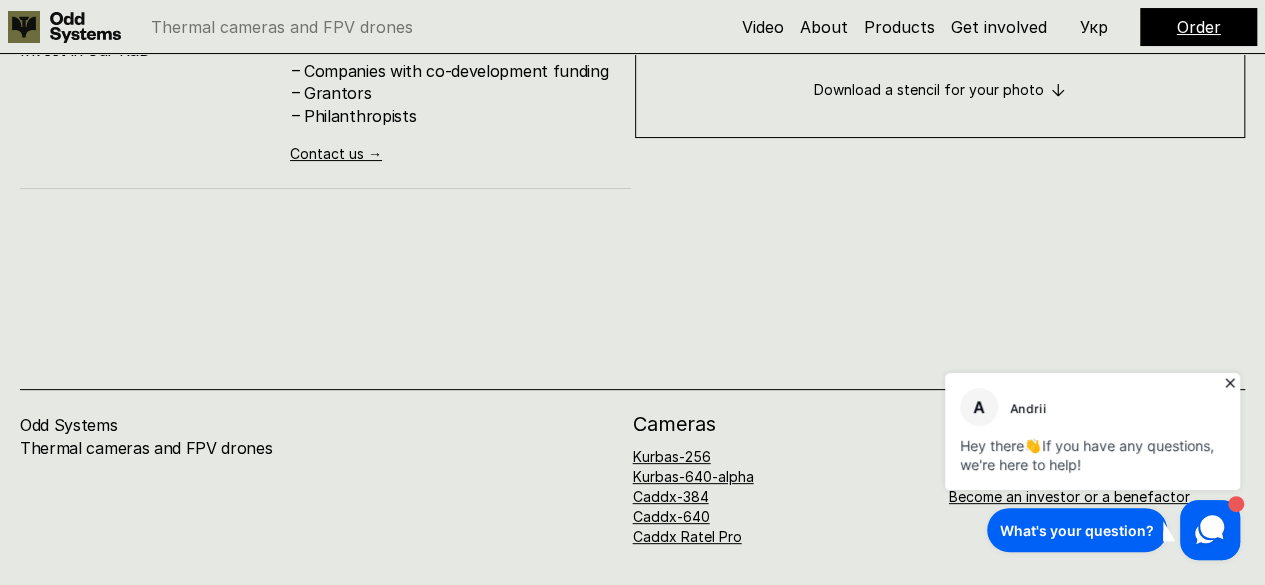 click 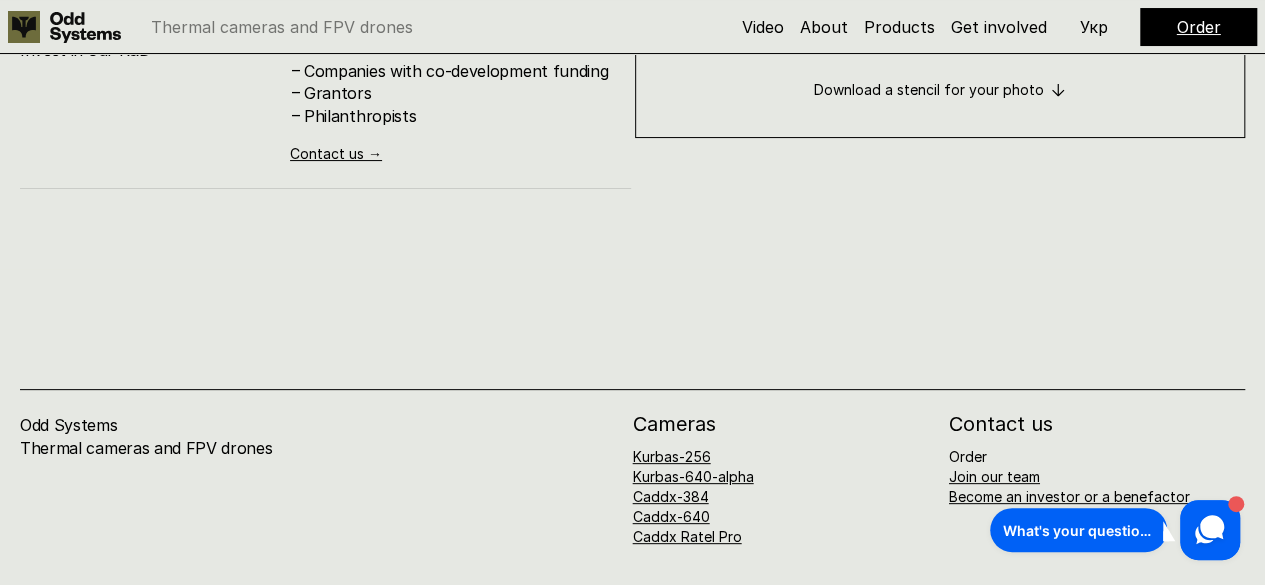 scroll, scrollTop: 8017, scrollLeft: 0, axis: vertical 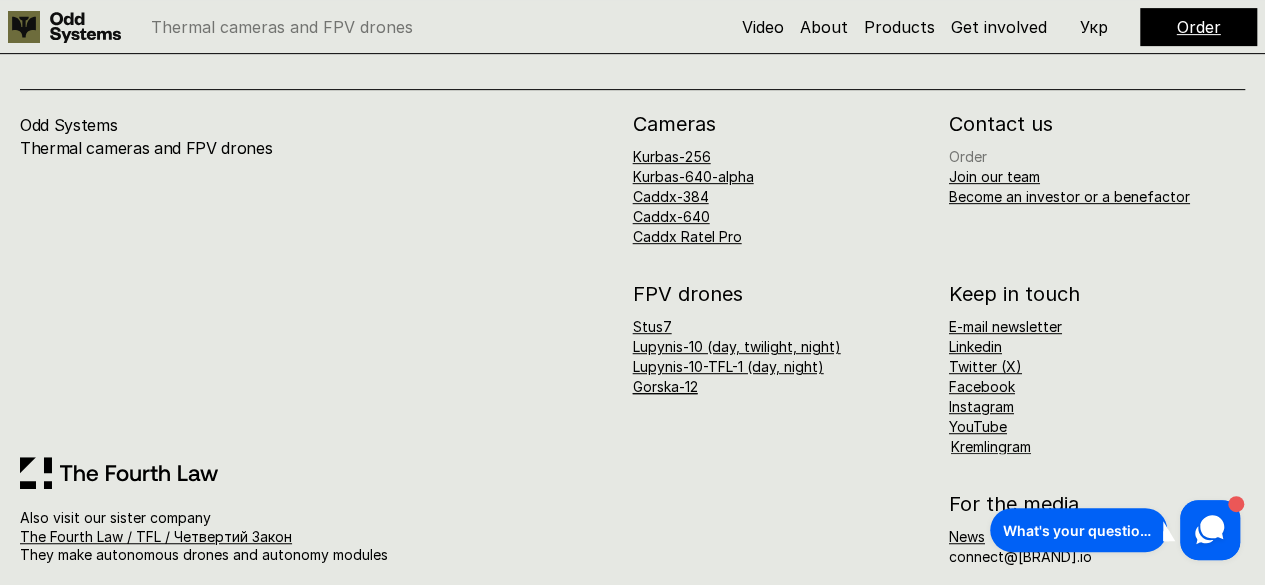 click on "Order" at bounding box center [968, 156] 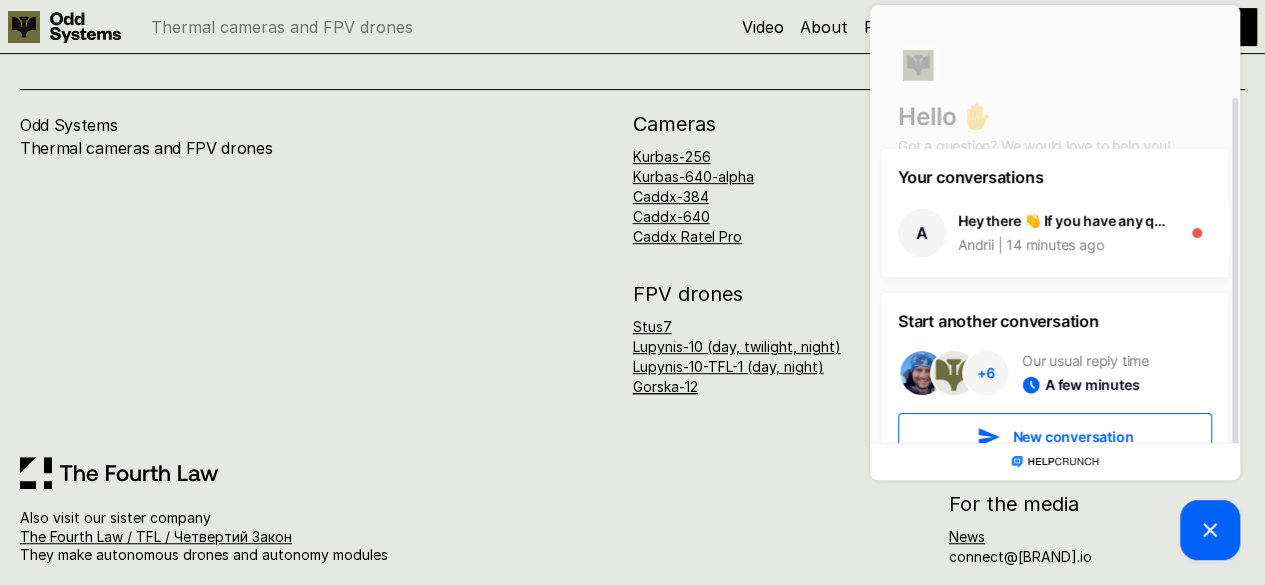 scroll, scrollTop: 49, scrollLeft: 0, axis: vertical 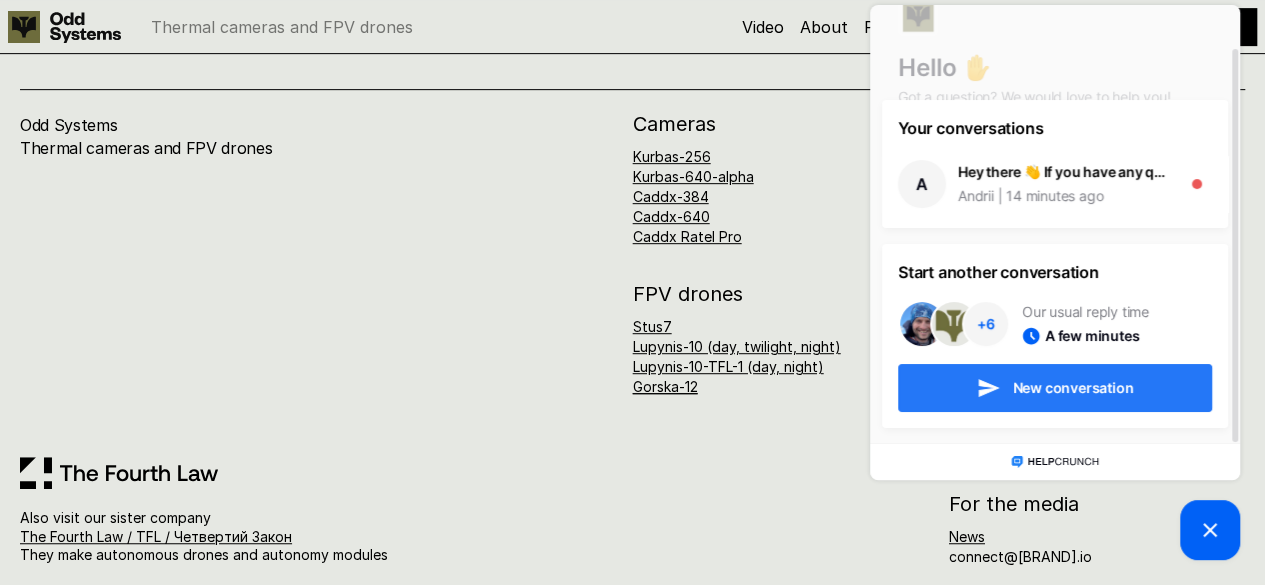 click on "New conversation" at bounding box center (1073, 388) 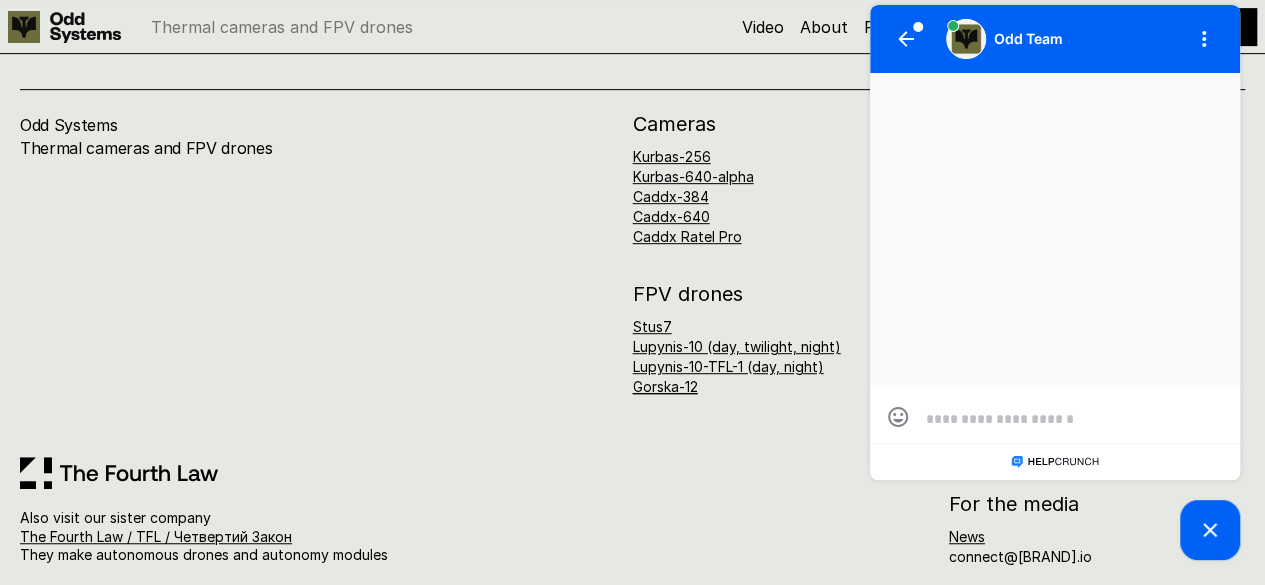 scroll, scrollTop: 0, scrollLeft: 0, axis: both 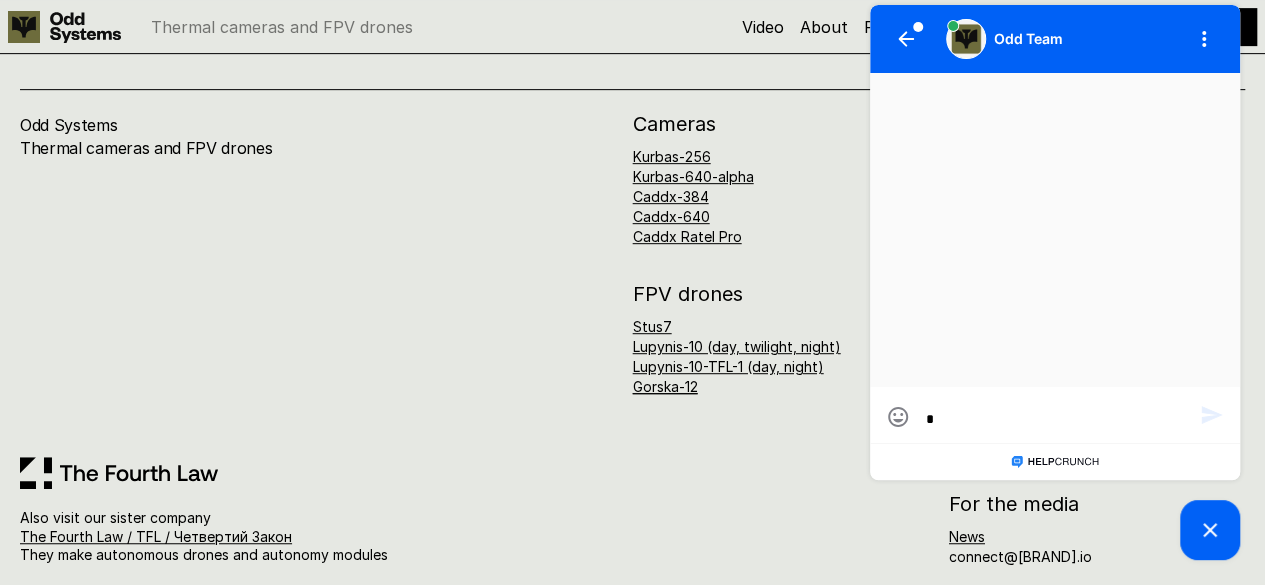 type on "**" 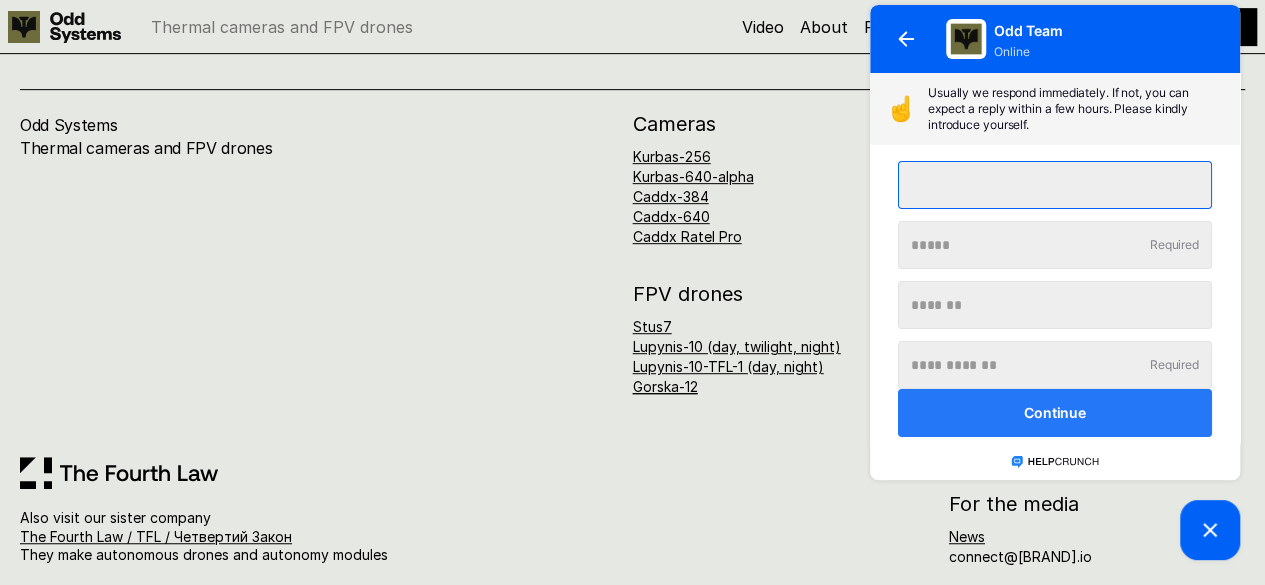 type on "**********" 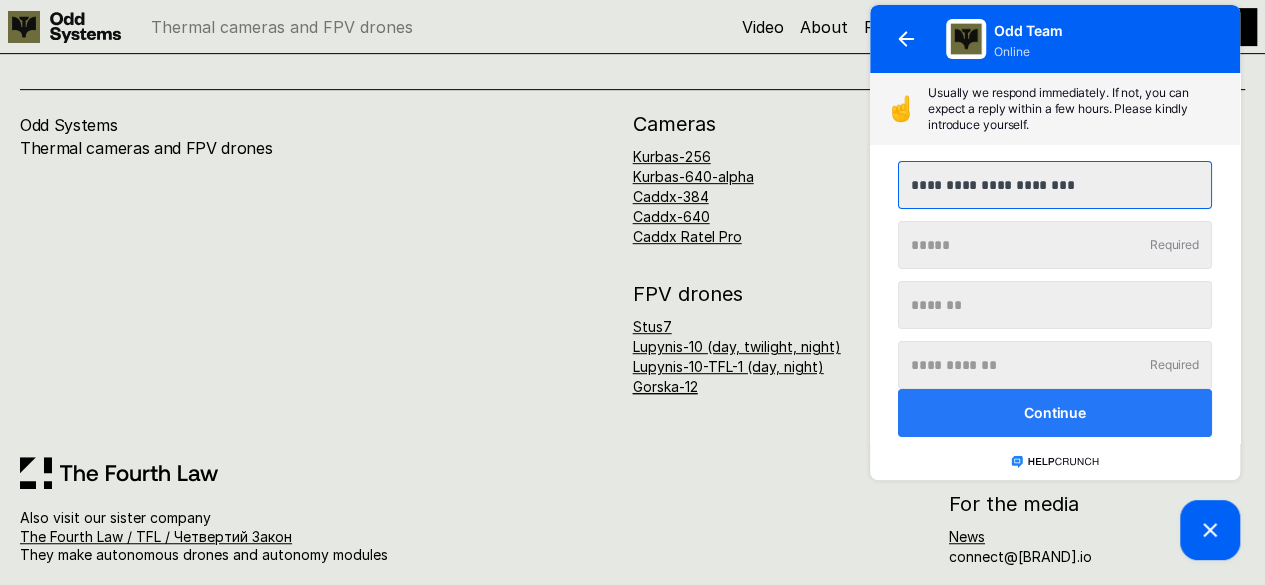 type on "**********" 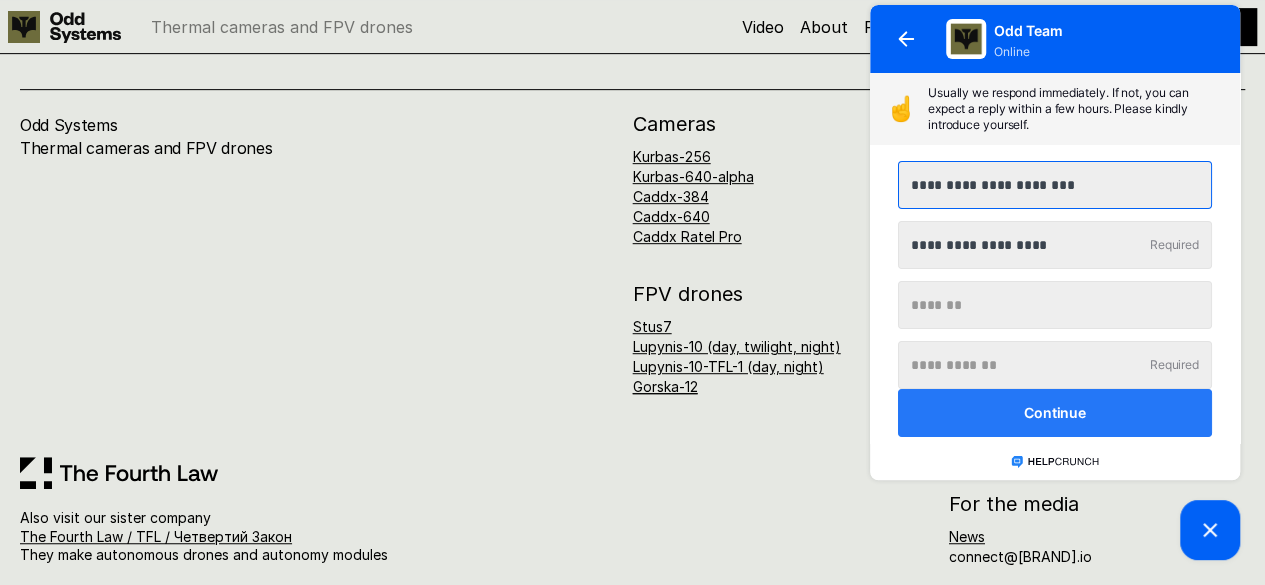 type on "**********" 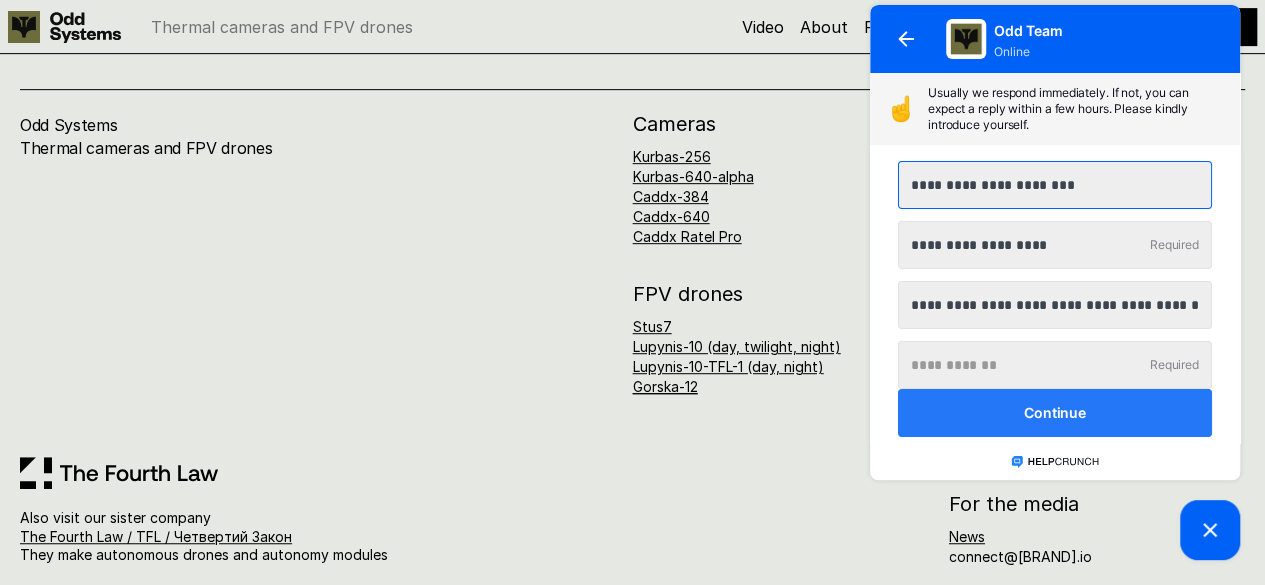type on "**********" 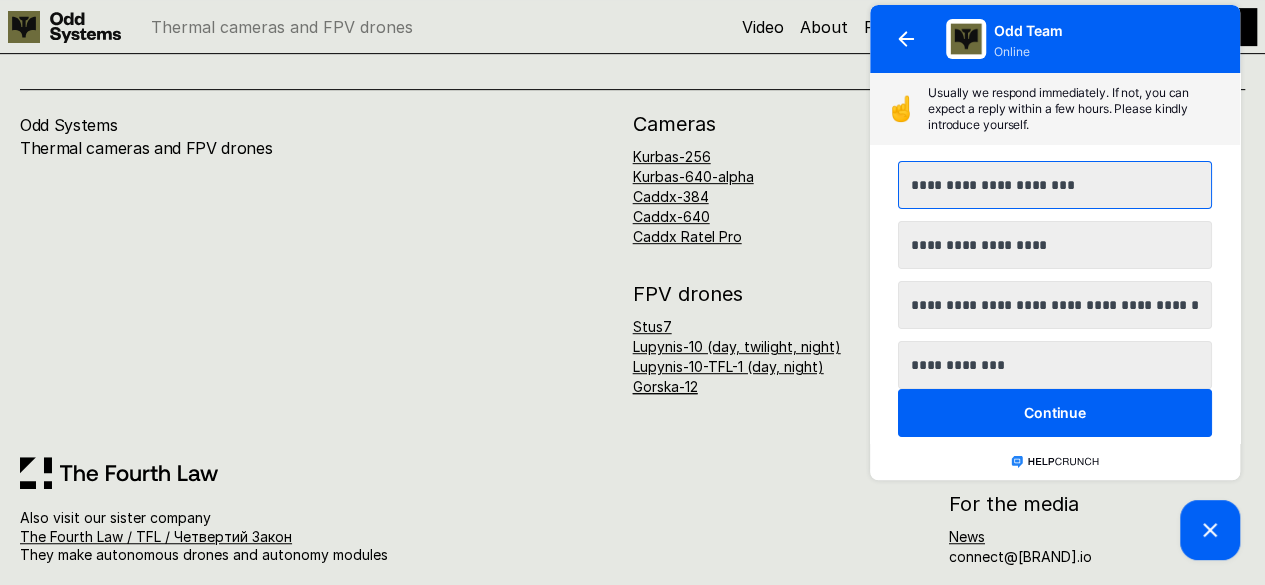 drag, startPoint x: 977, startPoint y: 185, endPoint x: 1033, endPoint y: 186, distance: 56.008926 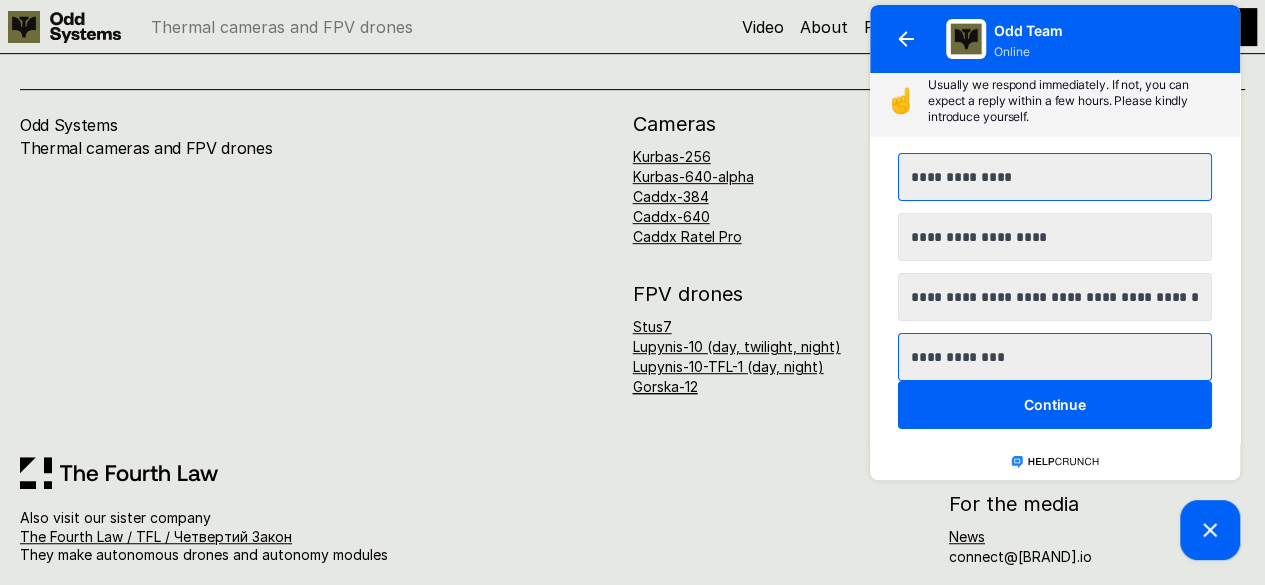 scroll, scrollTop: 9, scrollLeft: 0, axis: vertical 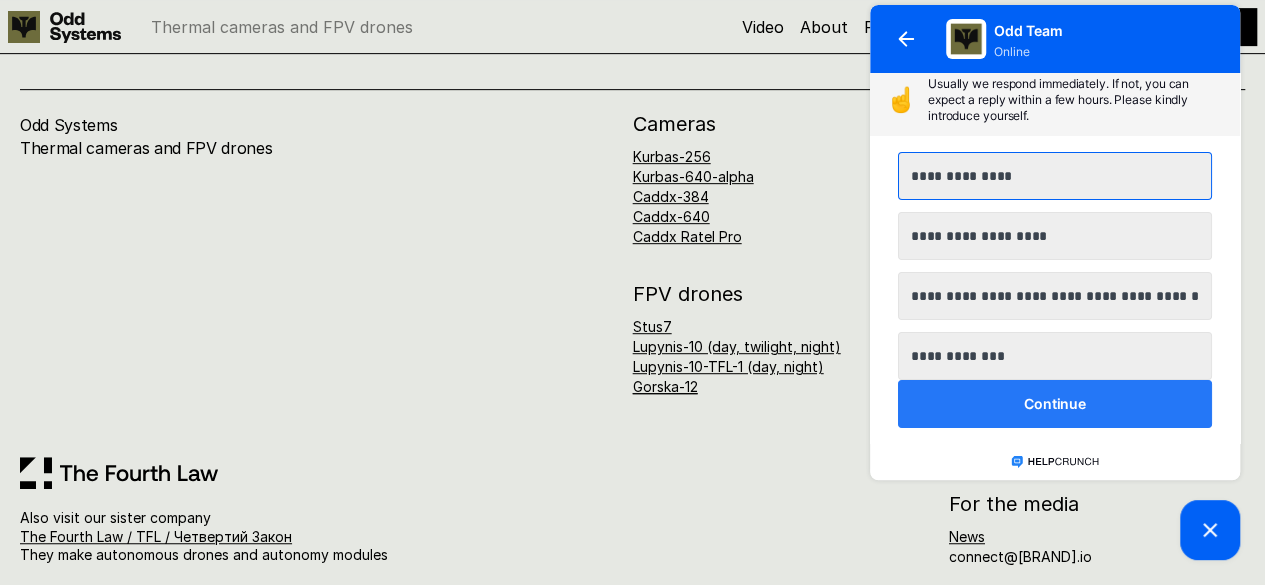 type on "**********" 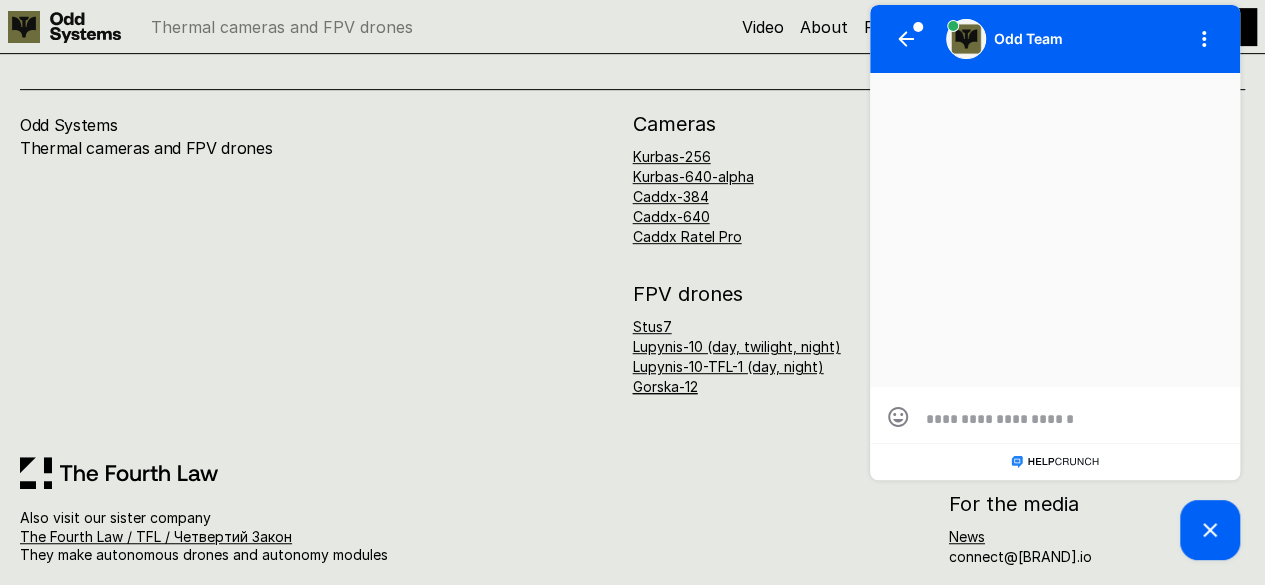scroll, scrollTop: 0, scrollLeft: 0, axis: both 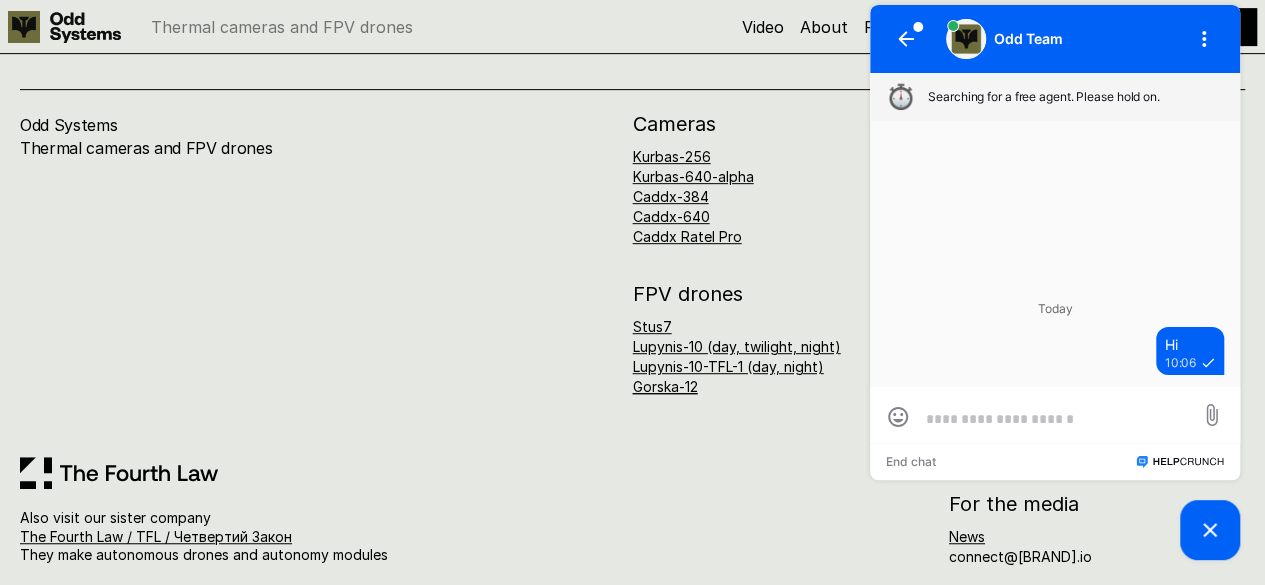click at bounding box center (1055, 418) 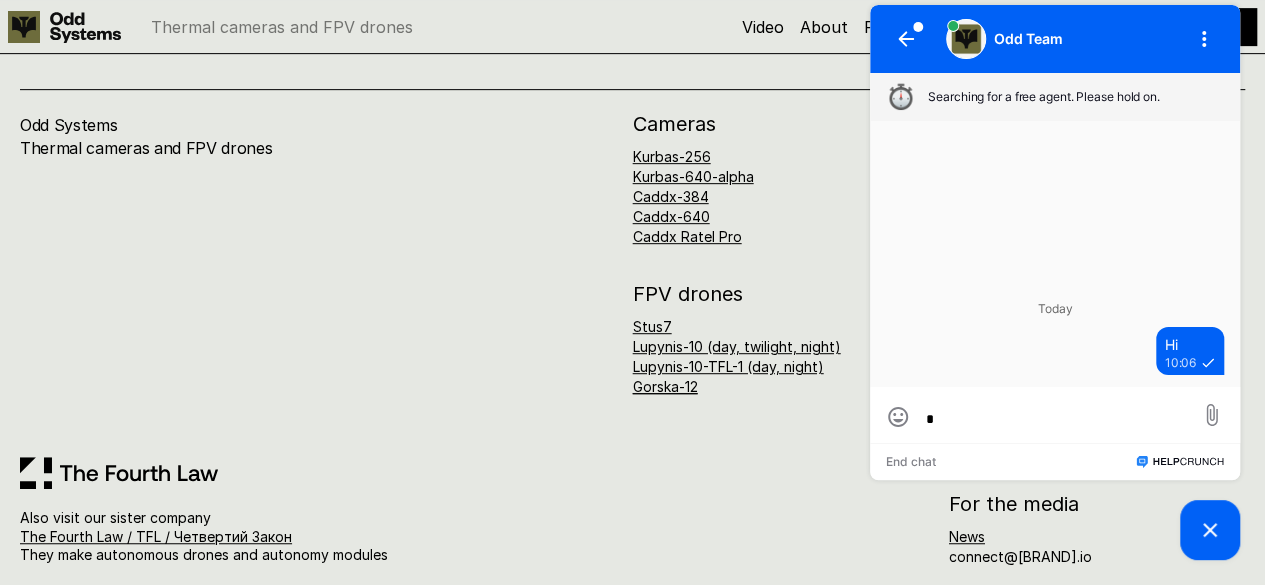 scroll, scrollTop: 0, scrollLeft: 0, axis: both 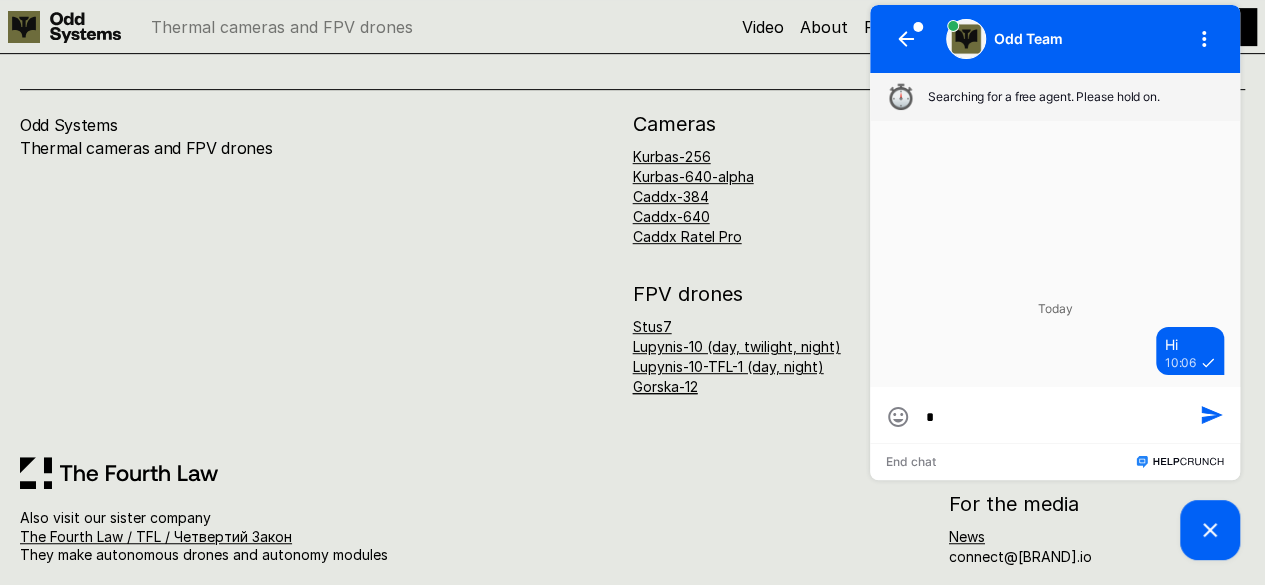 type on "*" 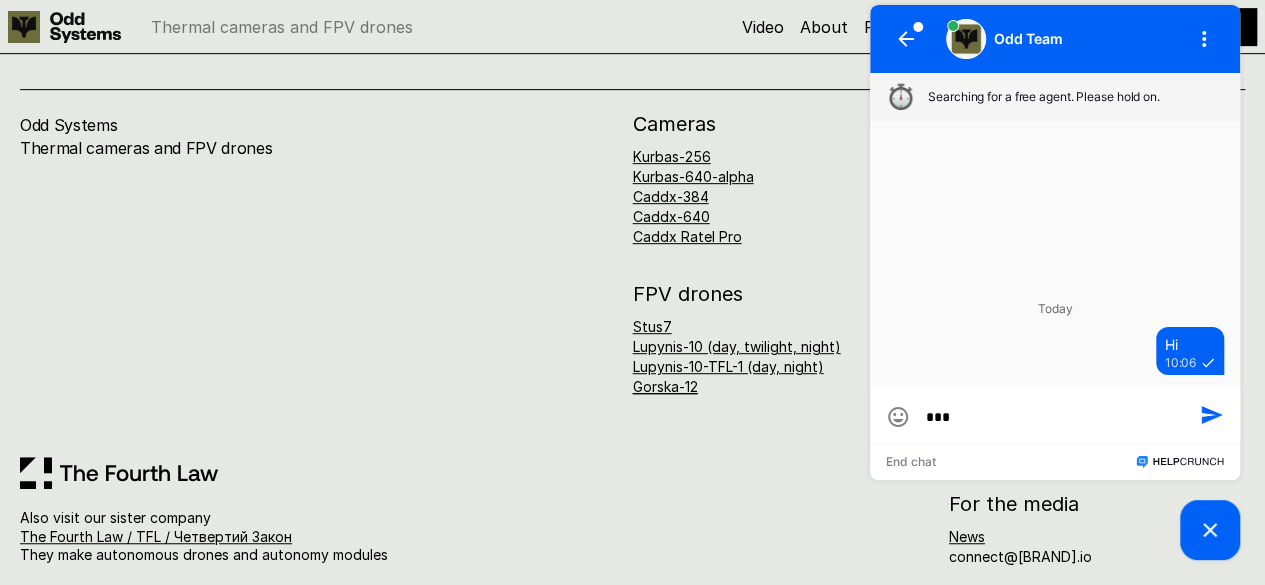 type on "****" 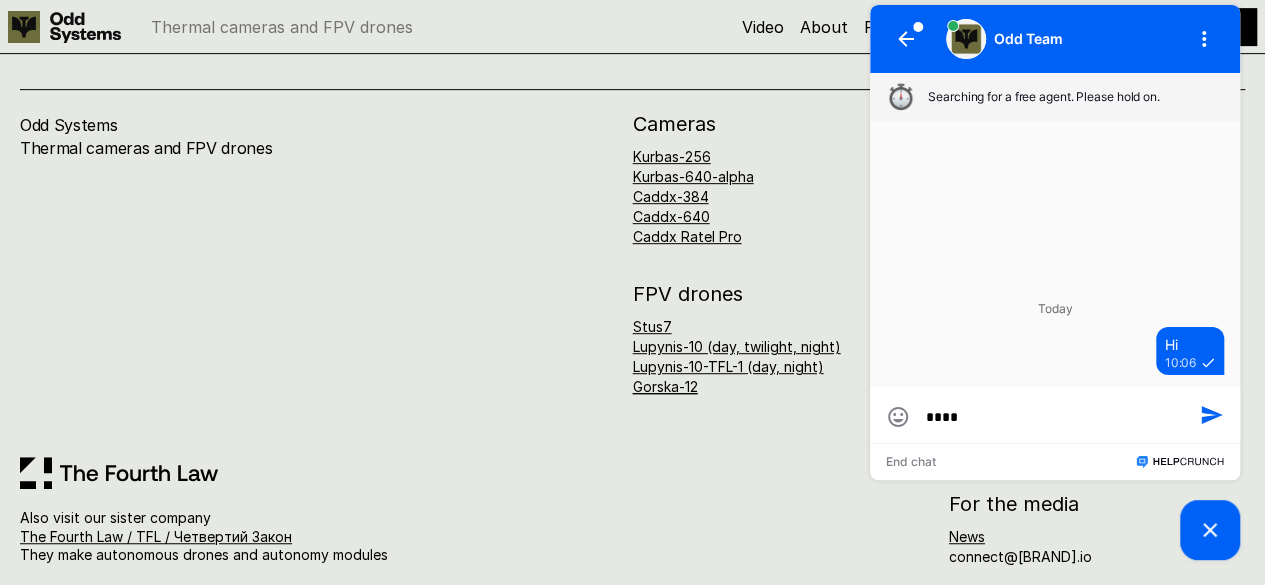 type on "****" 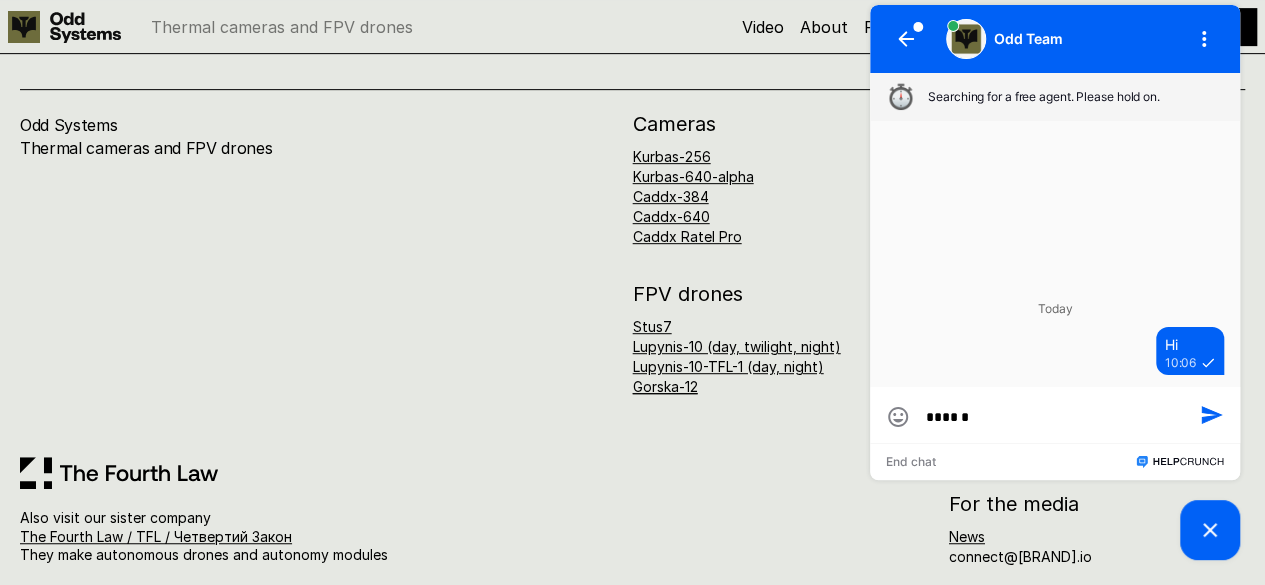 type on "*******" 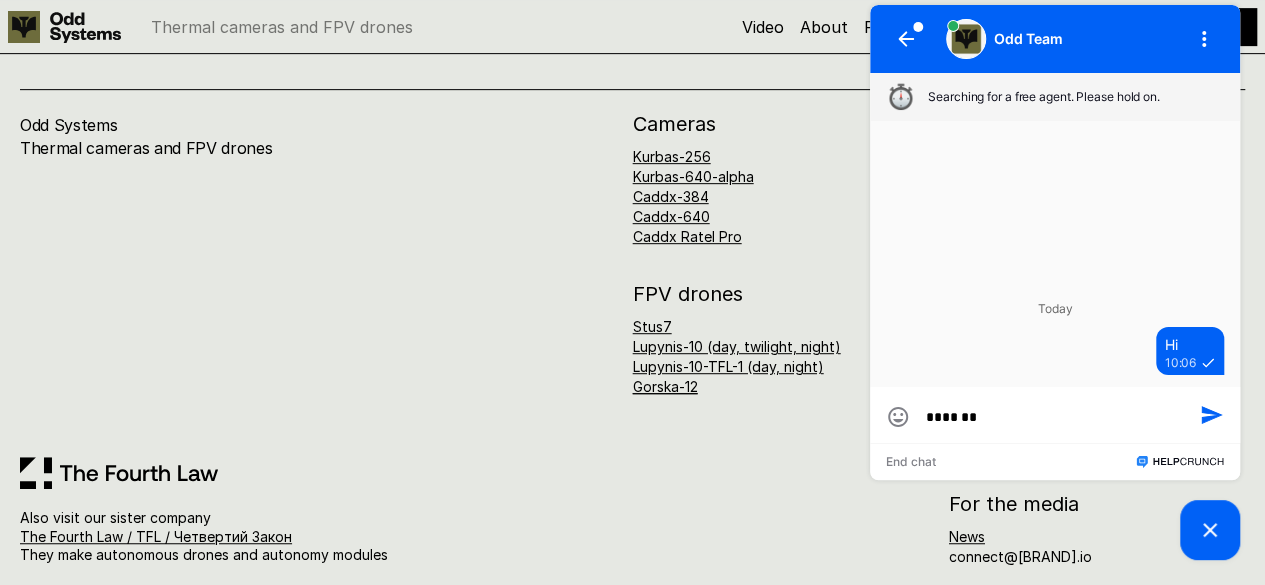 type on "********" 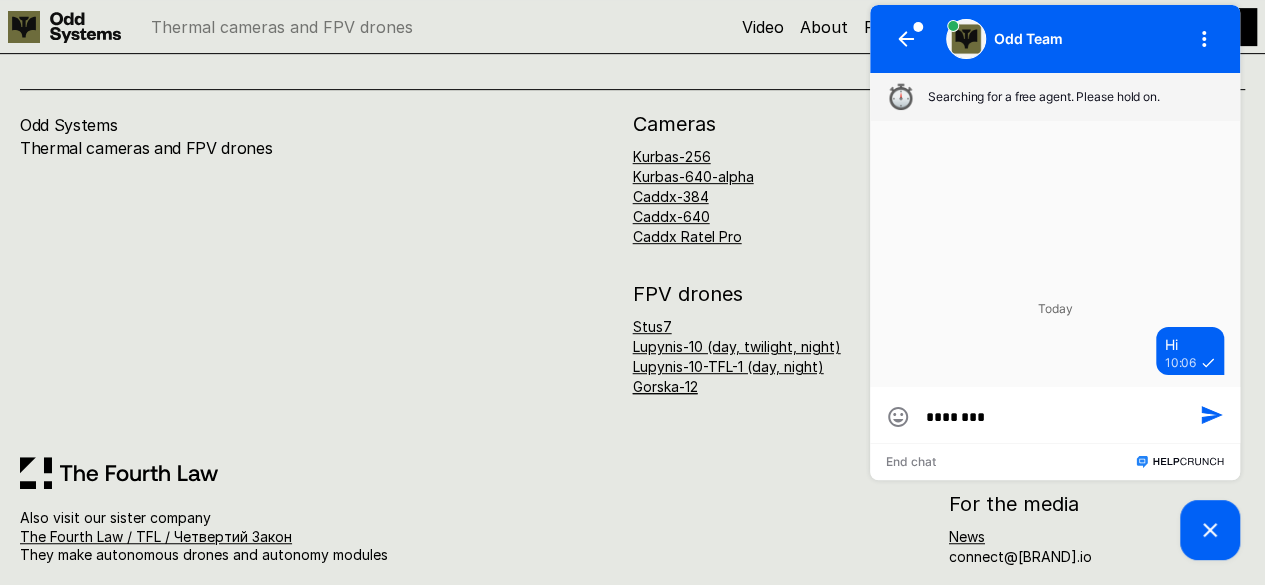 type on "*********" 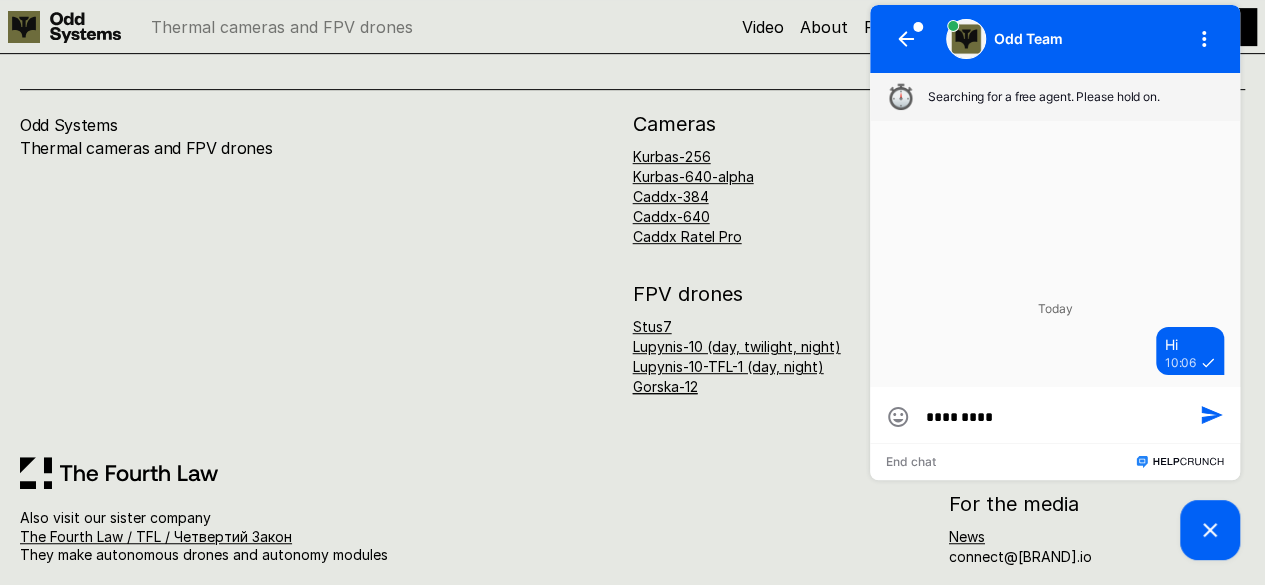 type on "**********" 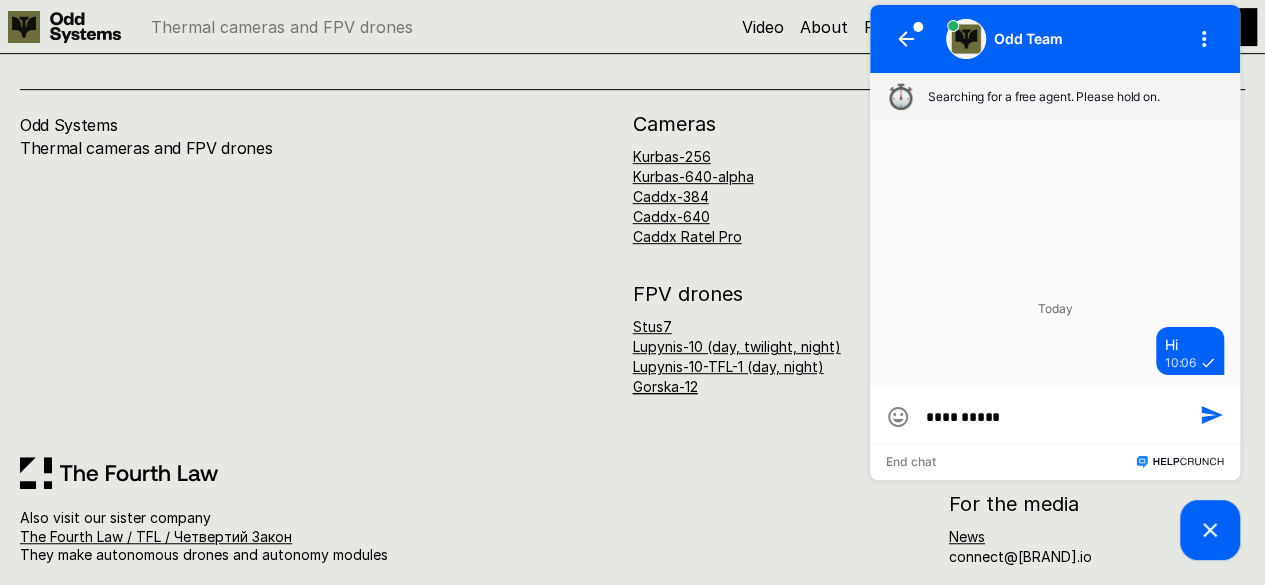 type on "**********" 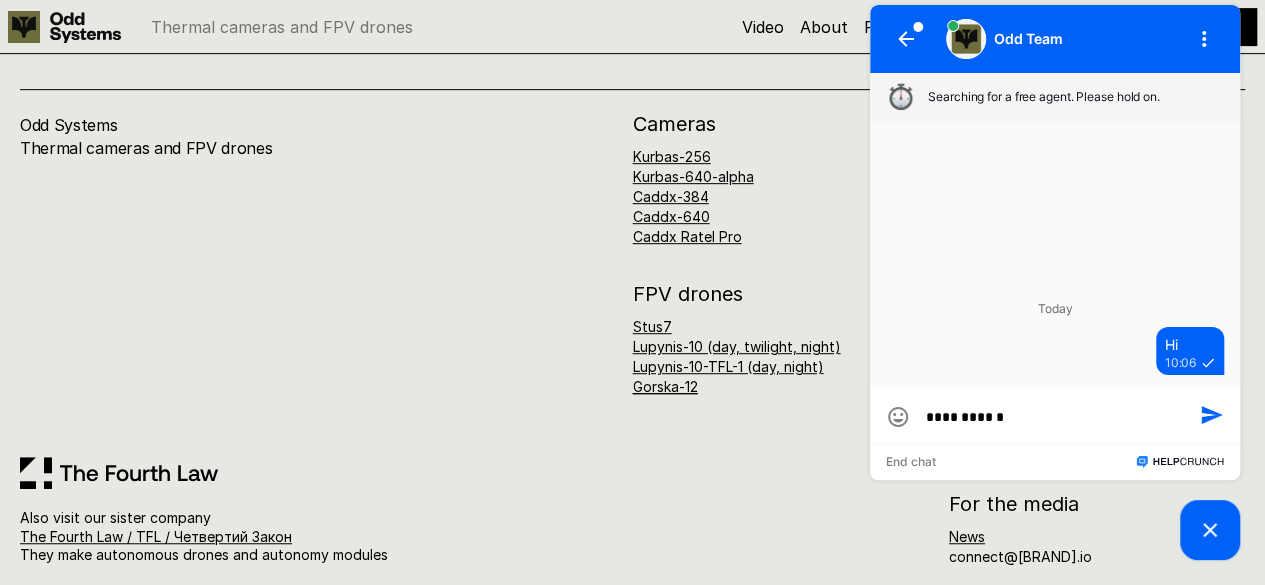 type on "**********" 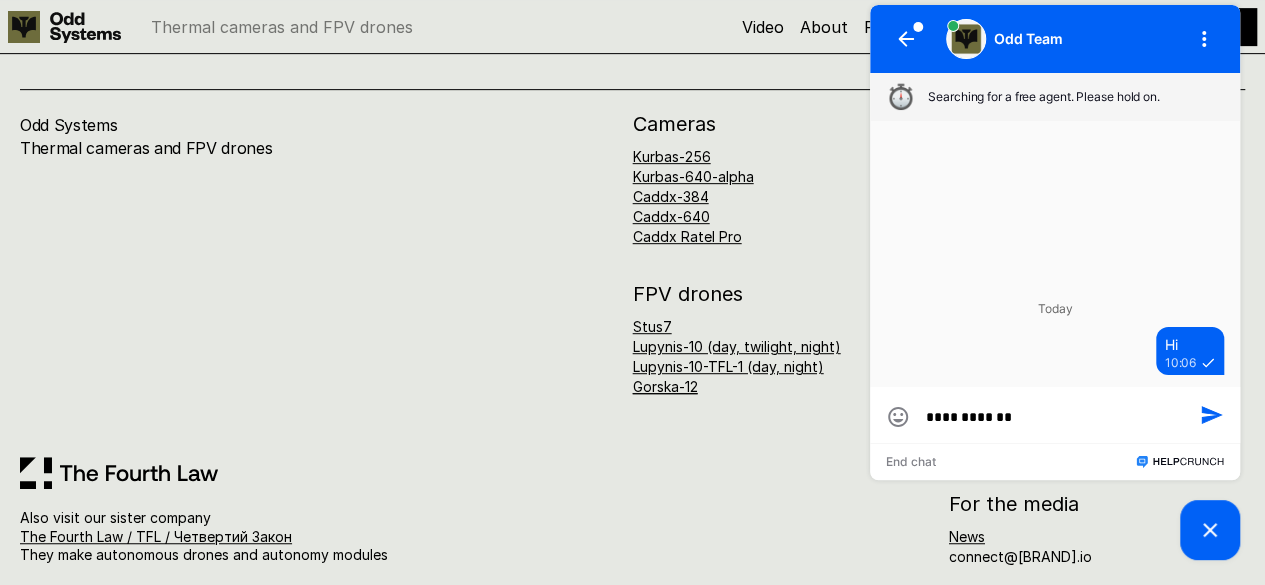 type on "**********" 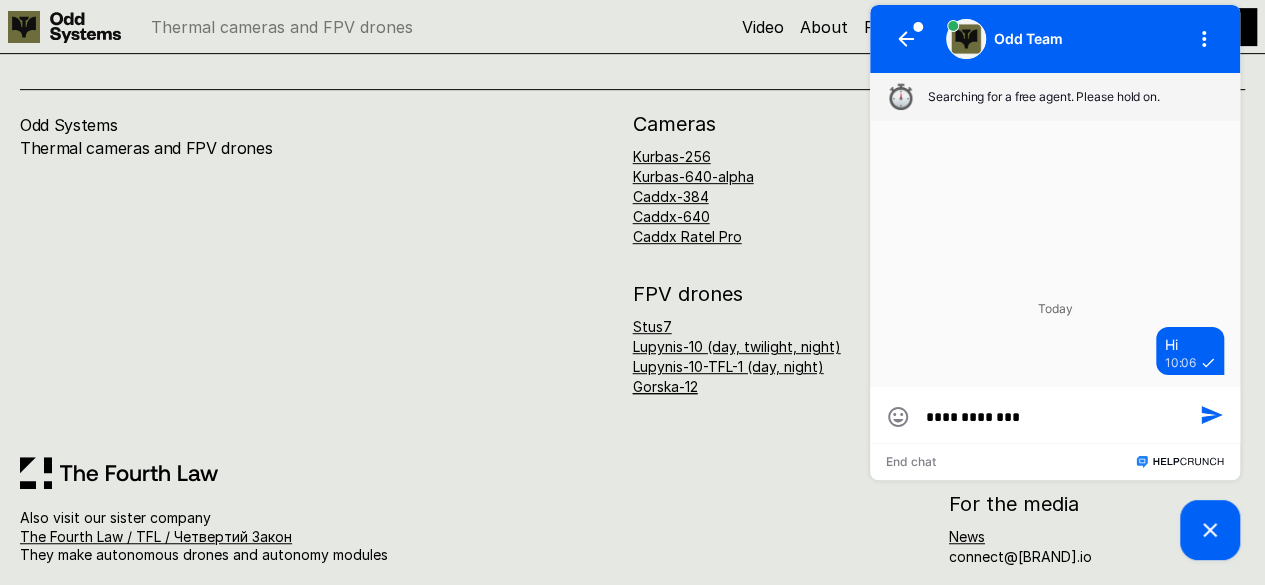 type on "**********" 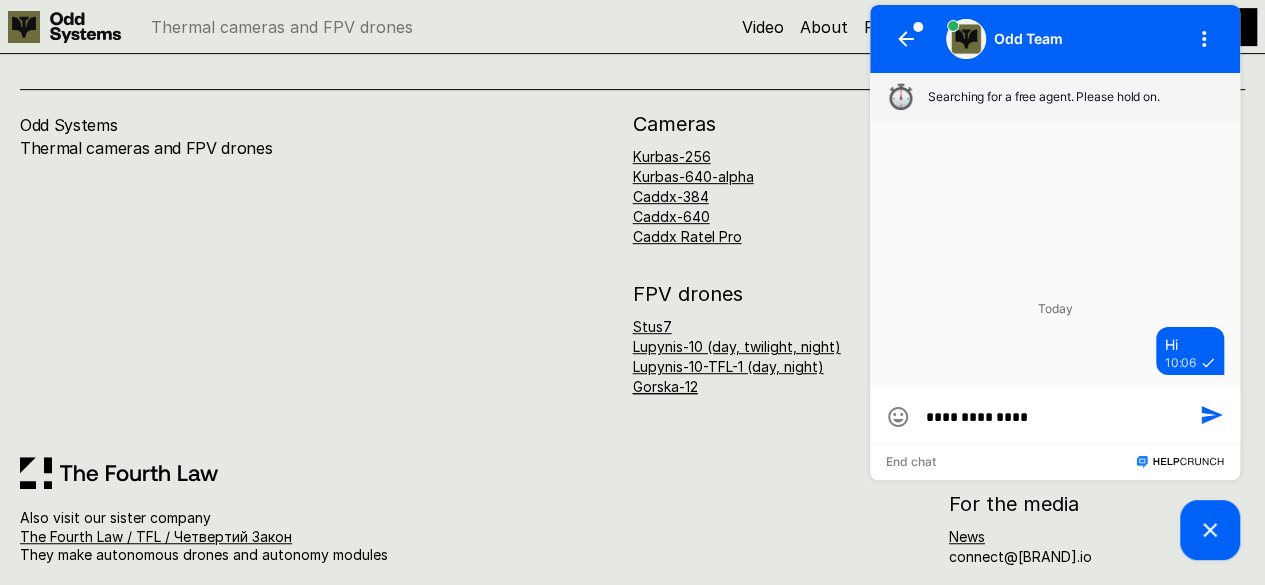 type on "**********" 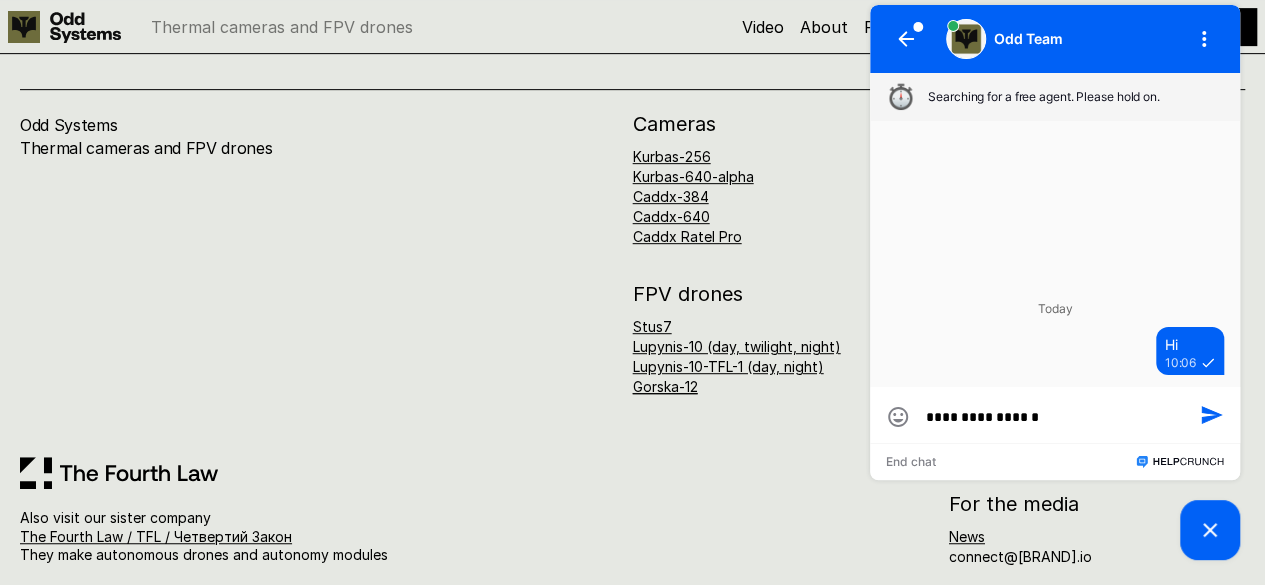 type on "**********" 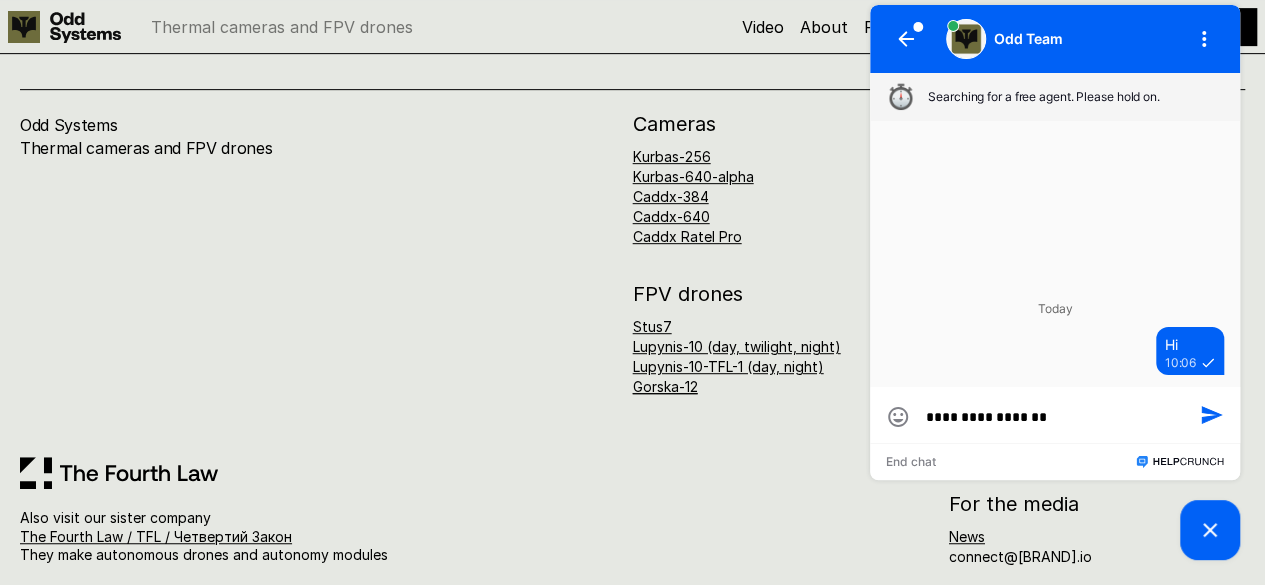 type on "**********" 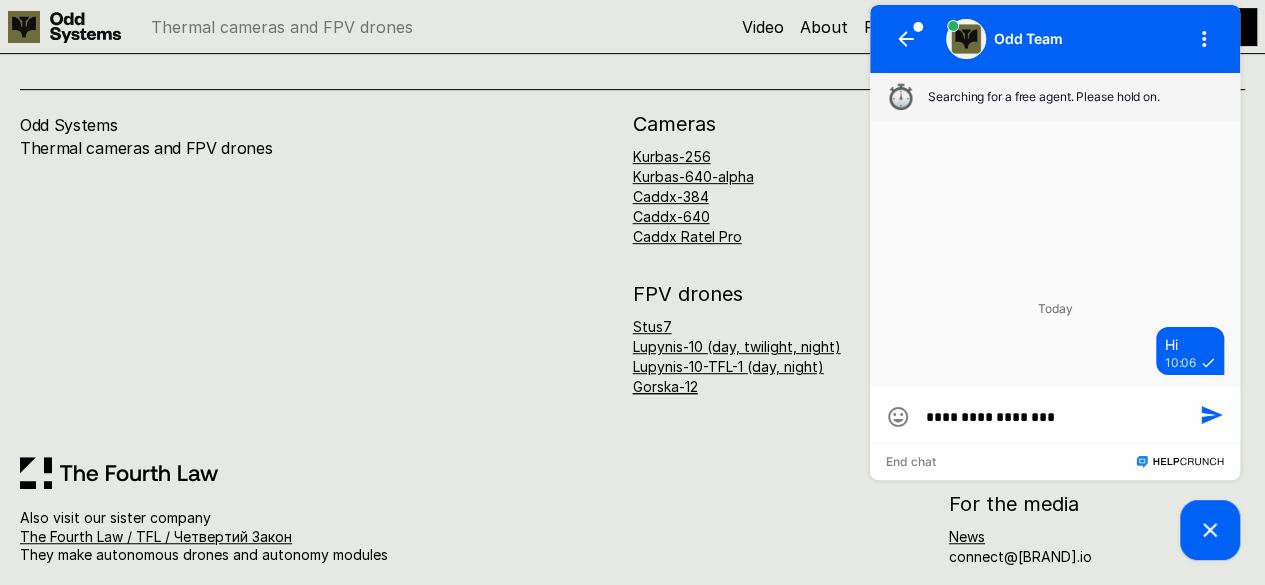 type on "**********" 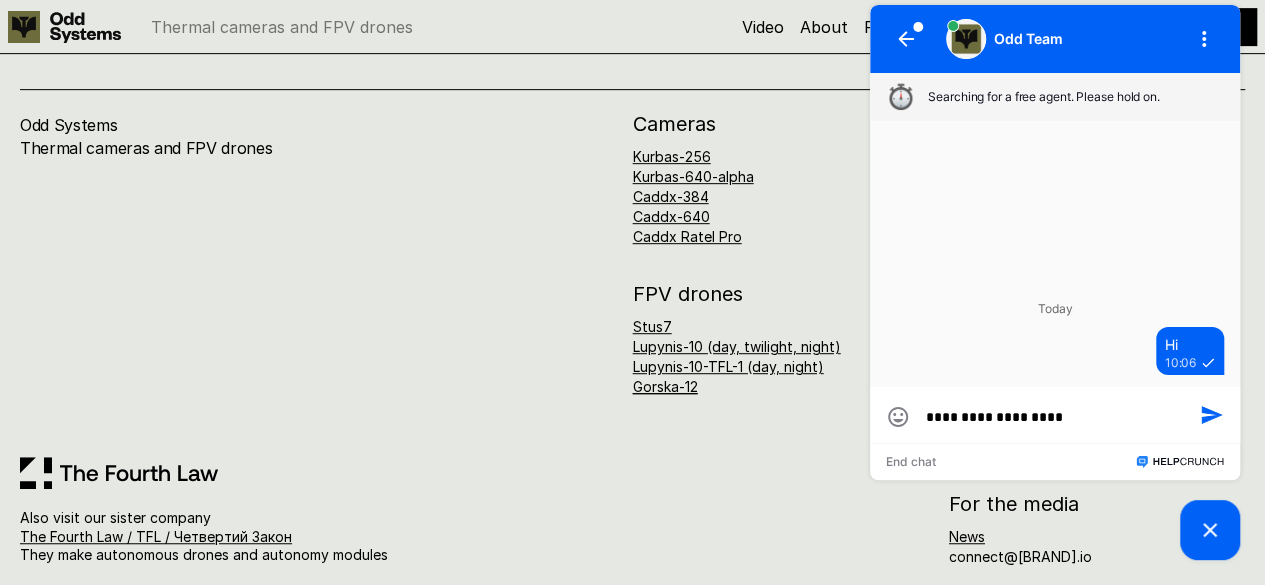 type on "**********" 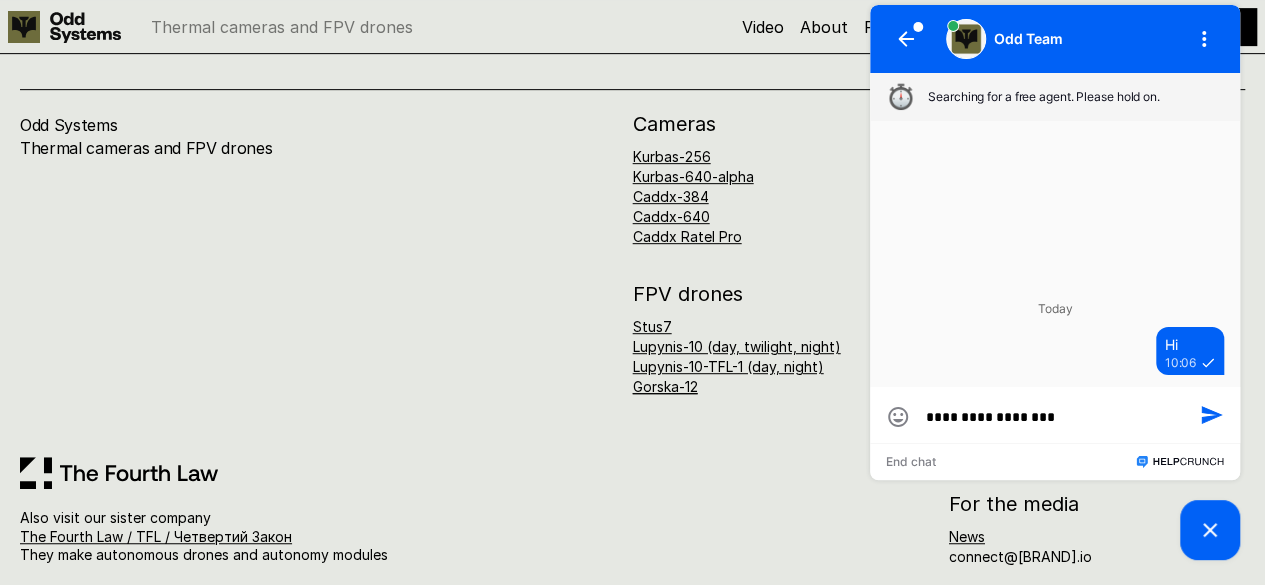 type on "**********" 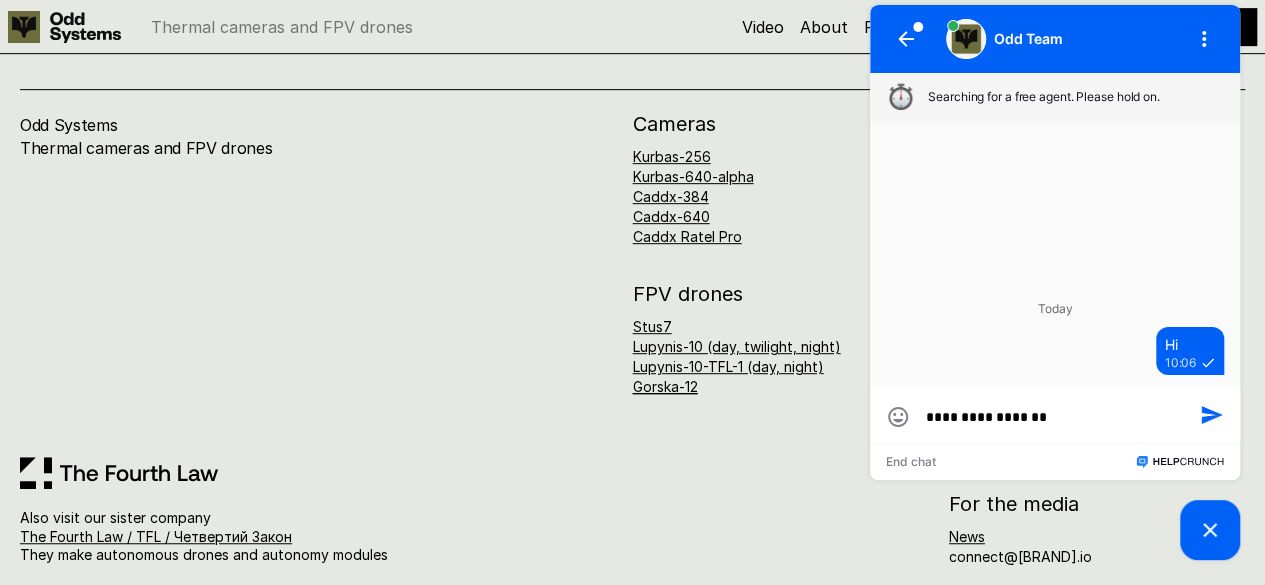 type on "**********" 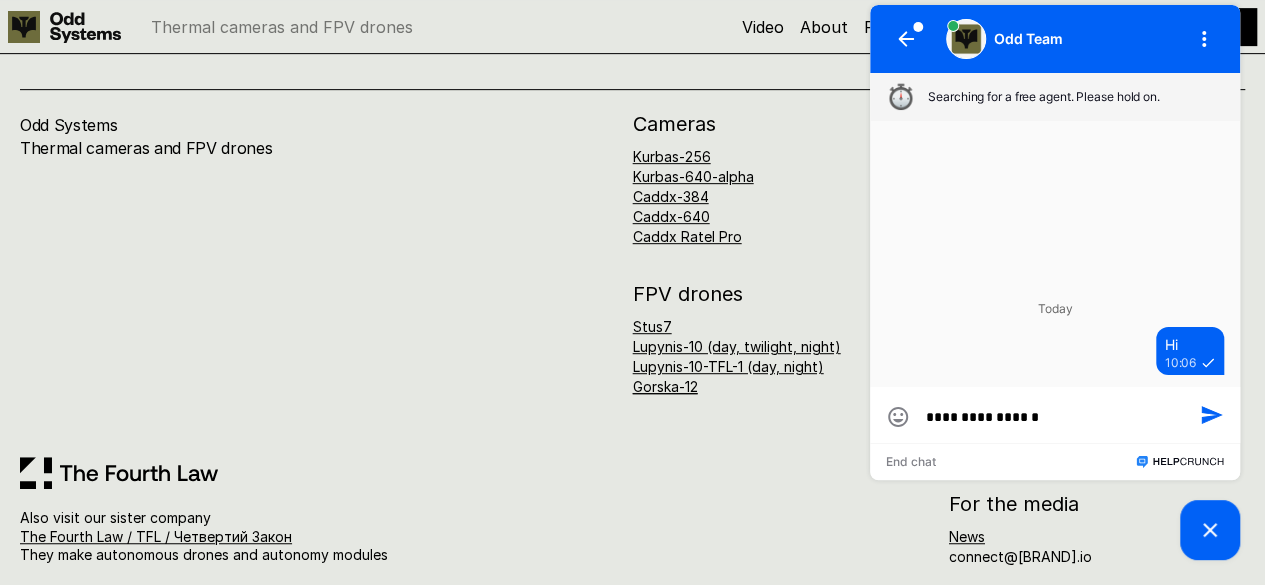 type on "**********" 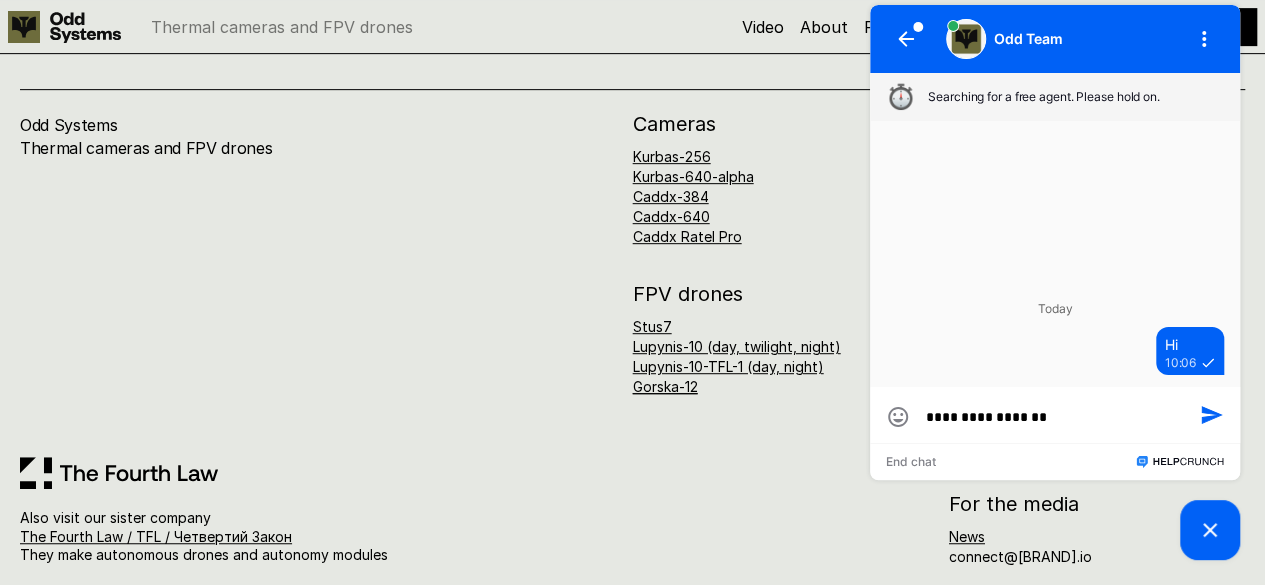 type on "**********" 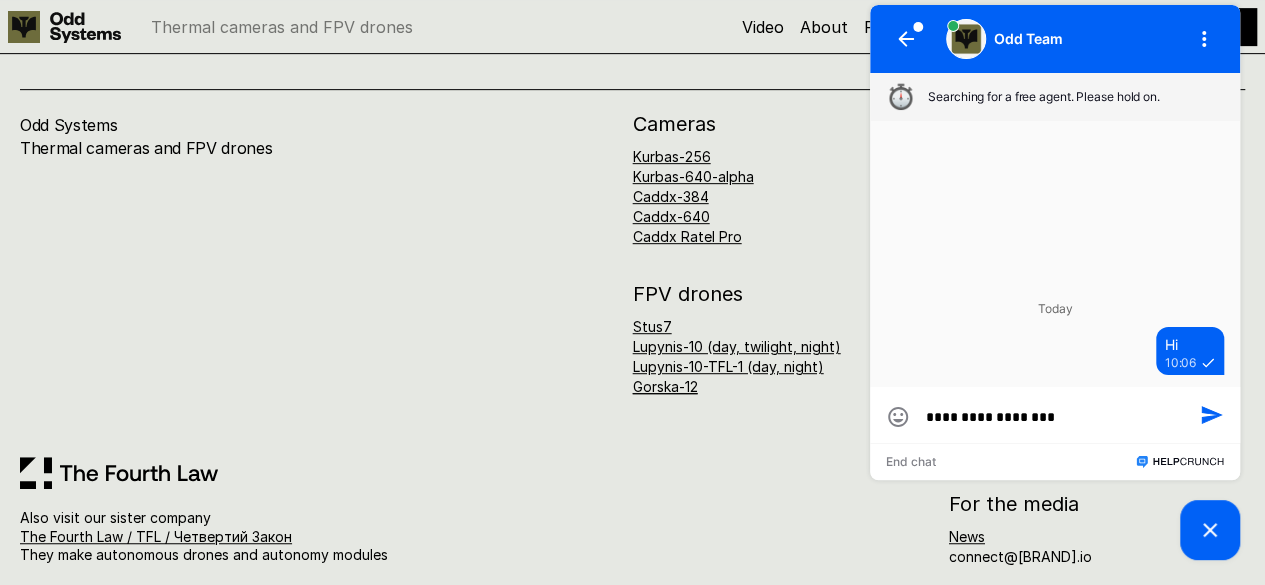 type on "**********" 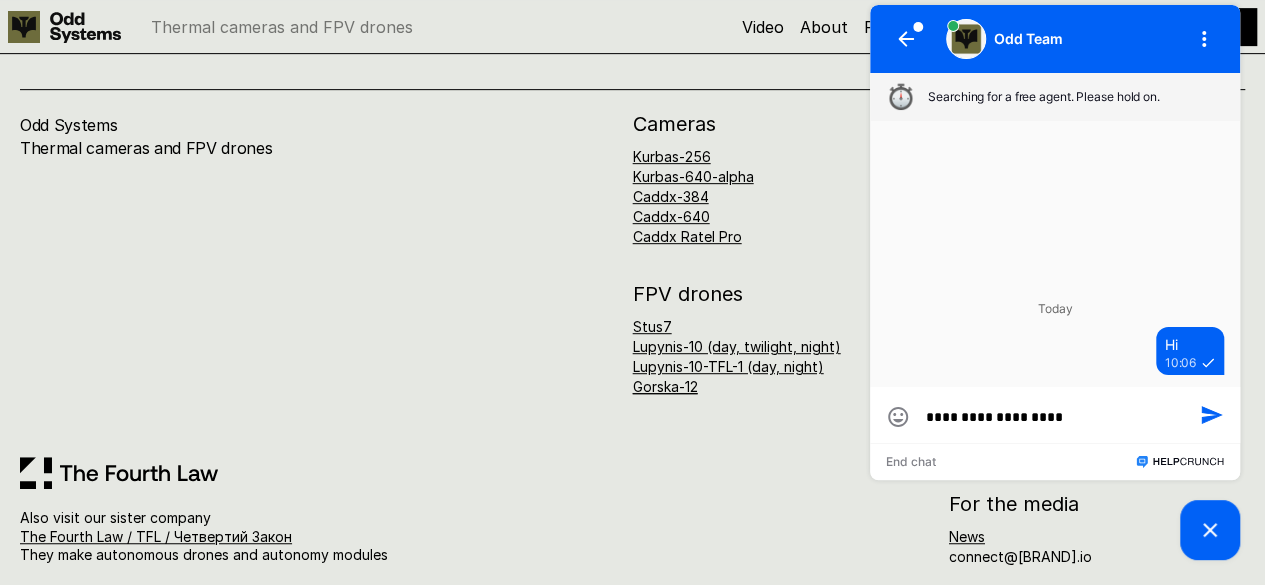 type on "**********" 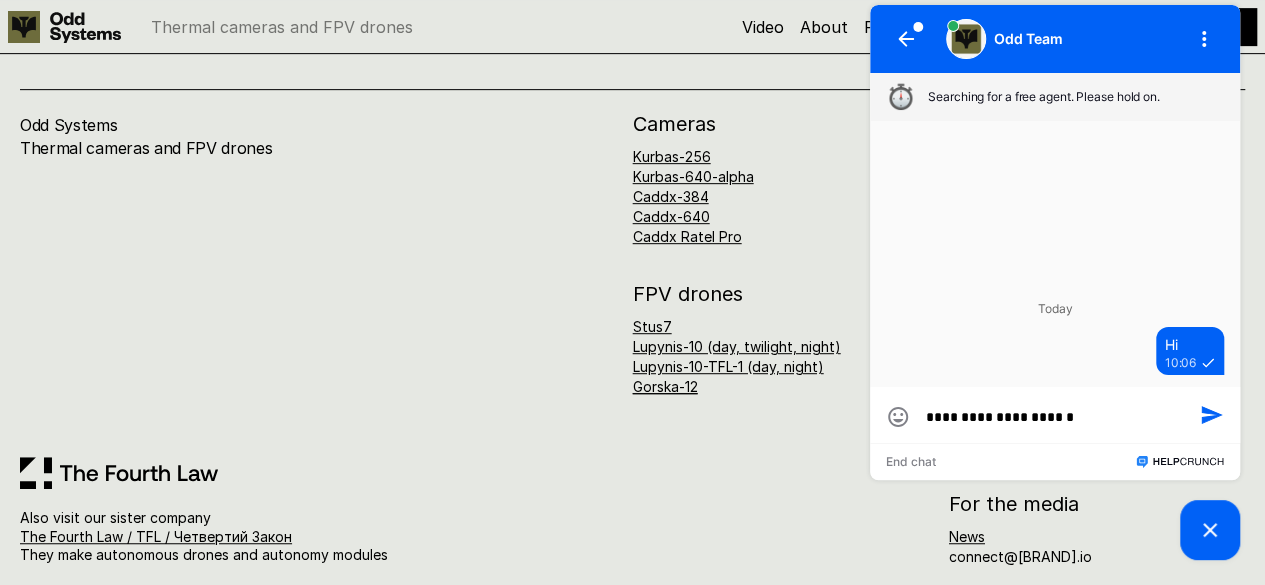 type on "**********" 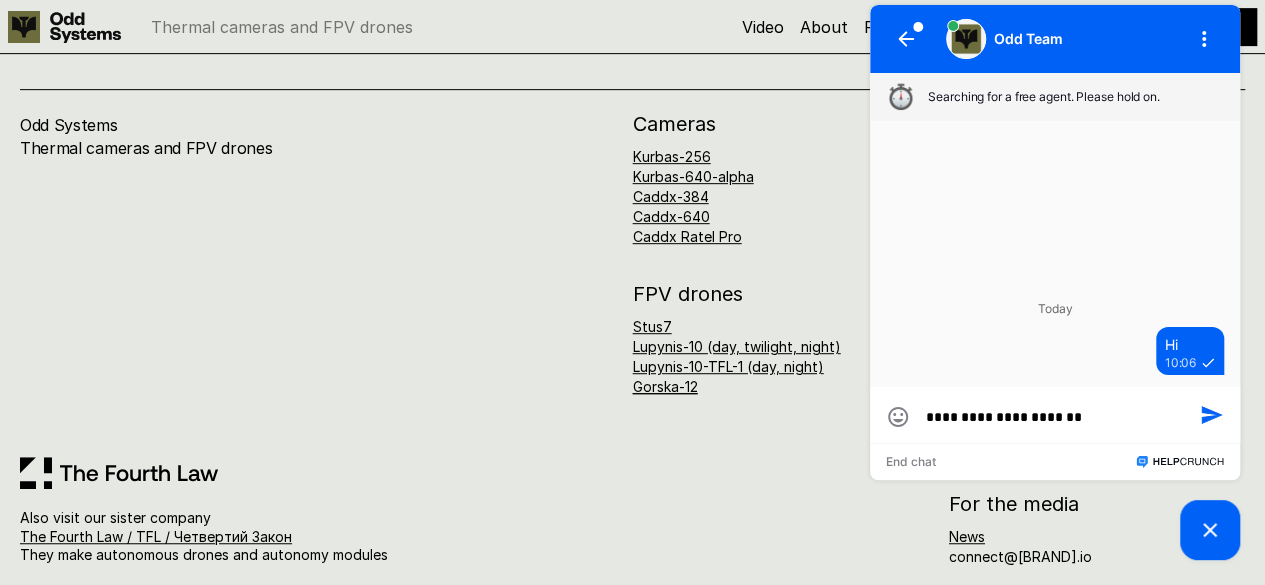 type on "**********" 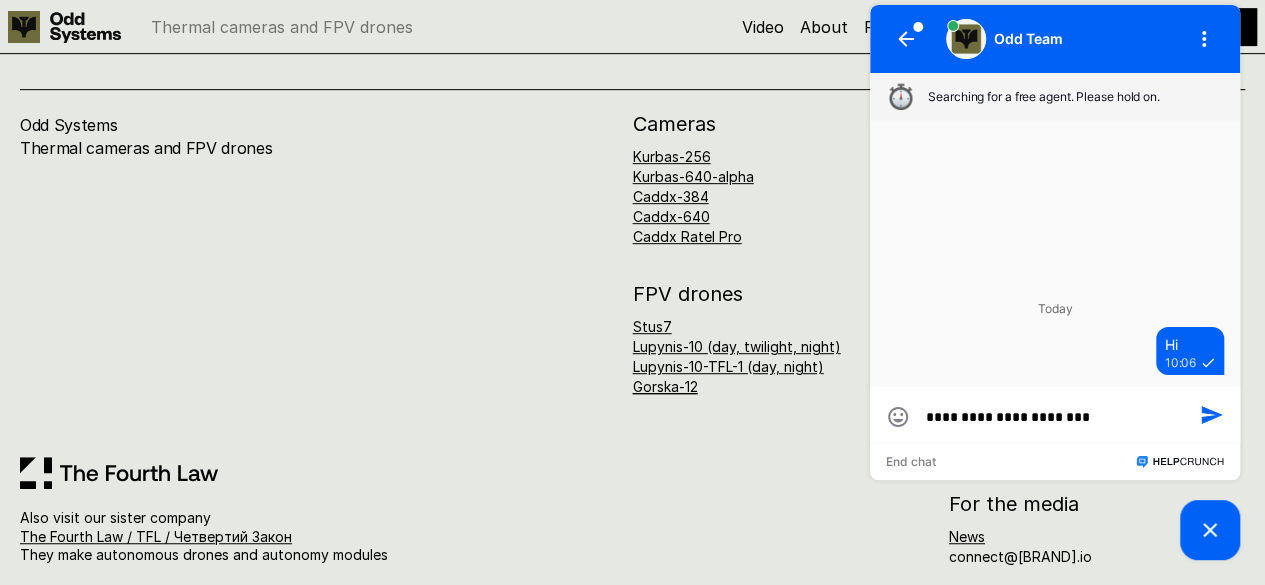 type on "**********" 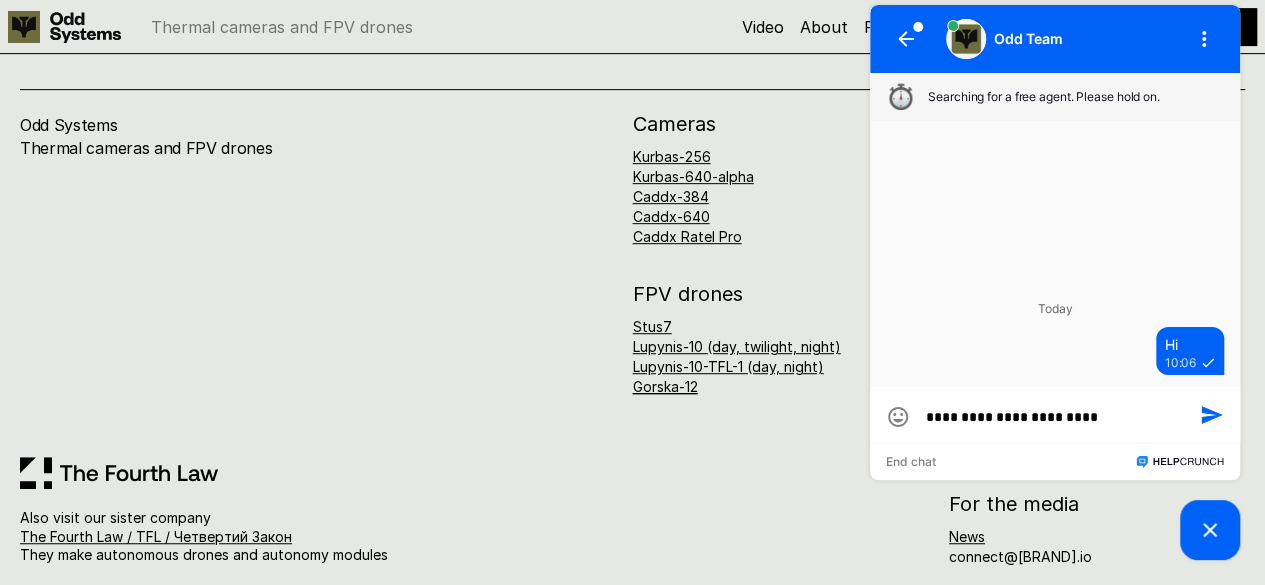 type on "**********" 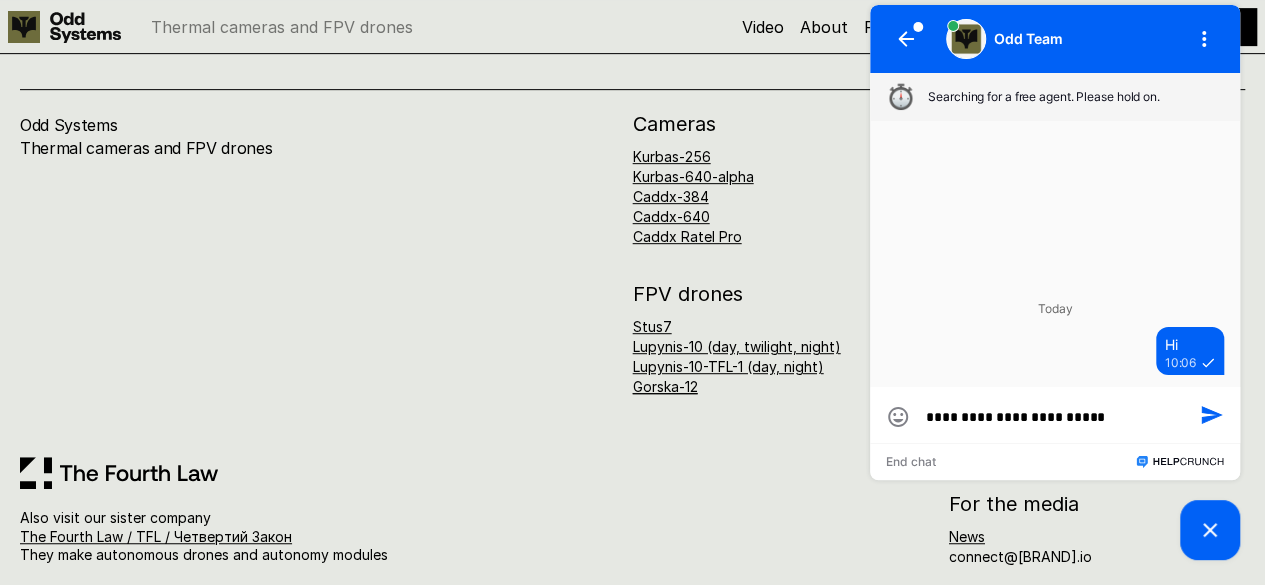 type 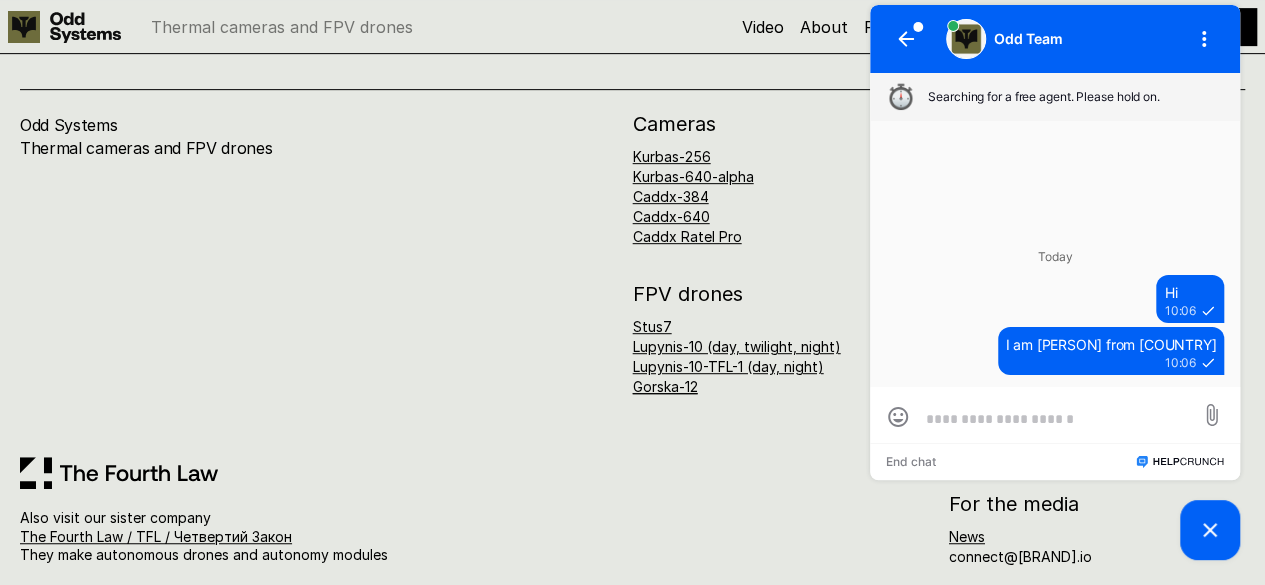 type on "*" 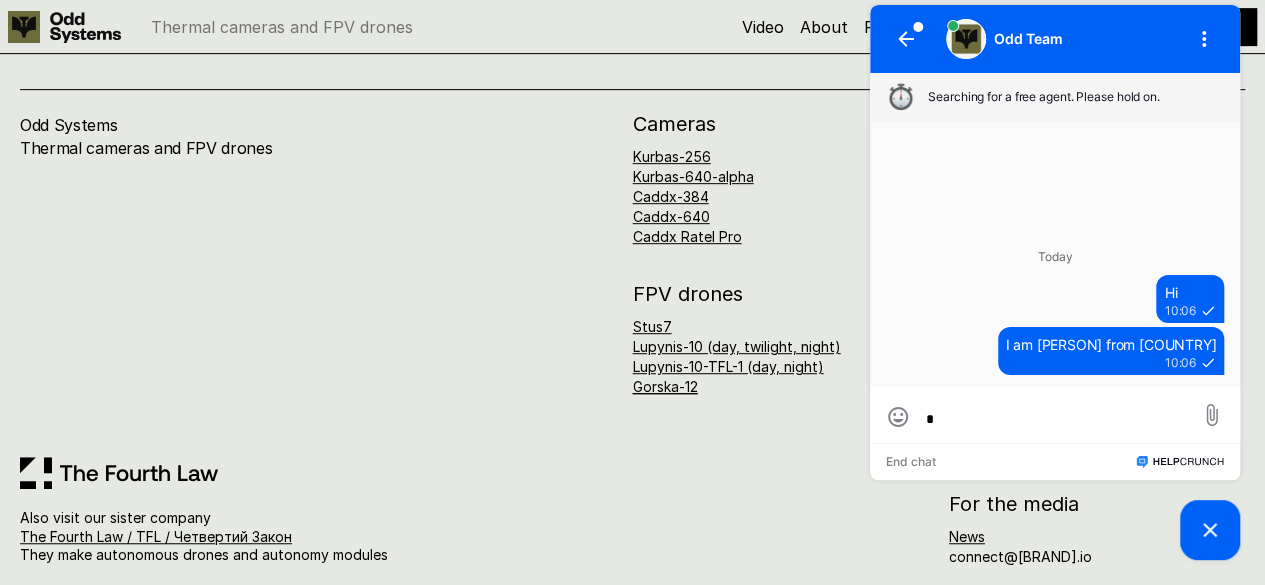 type on "*" 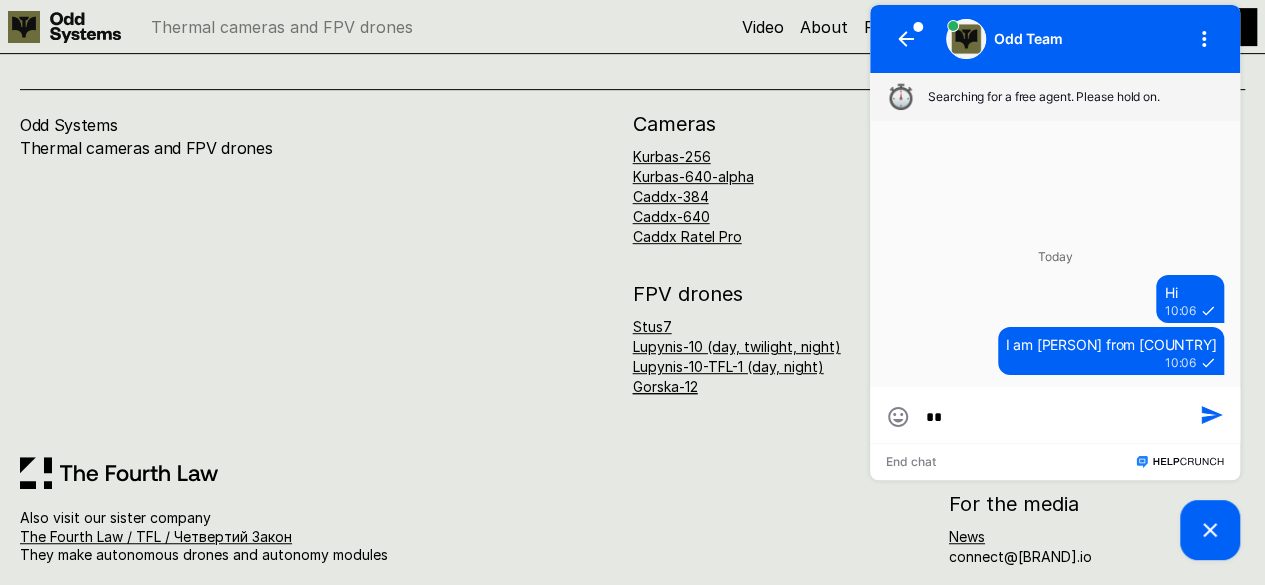 type on "**" 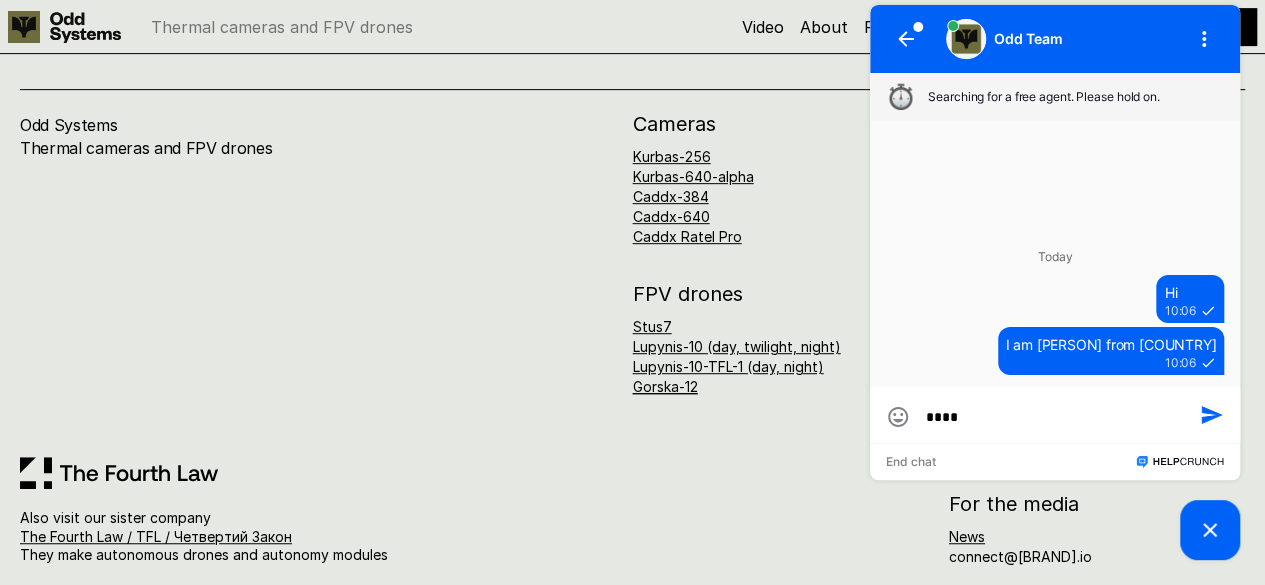type on "*****" 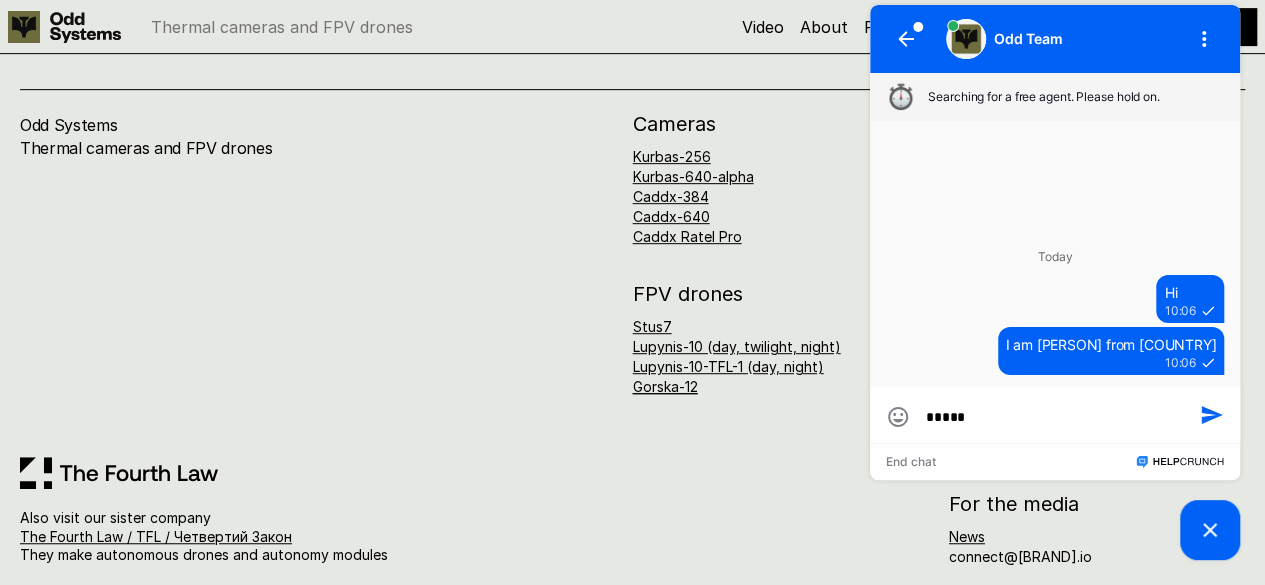 type on "******" 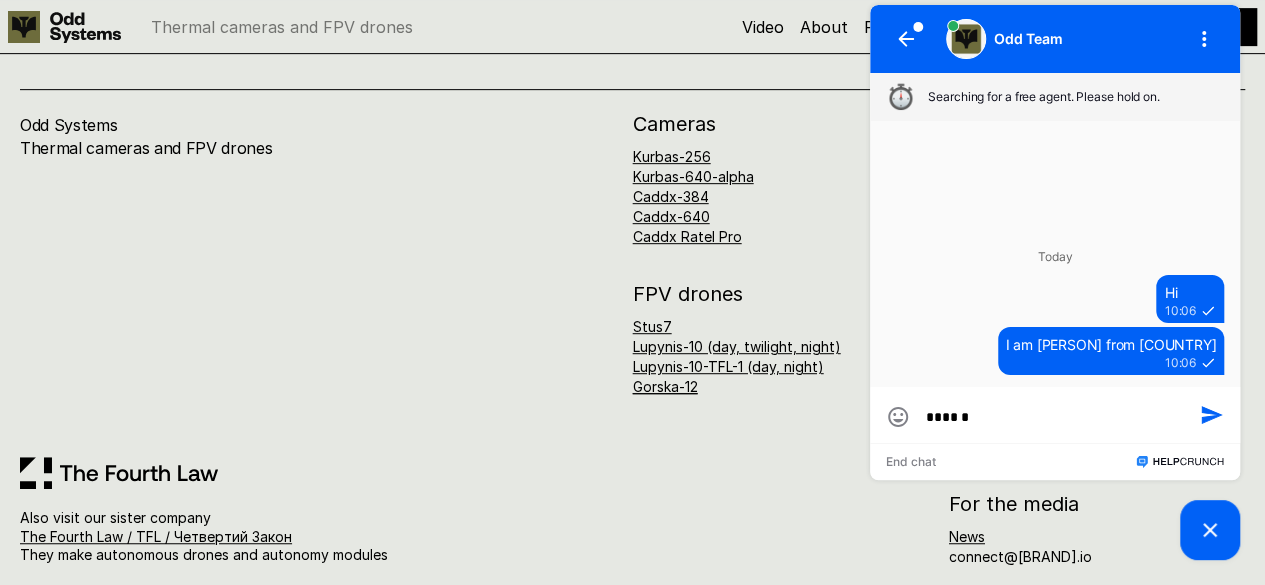type on "*******" 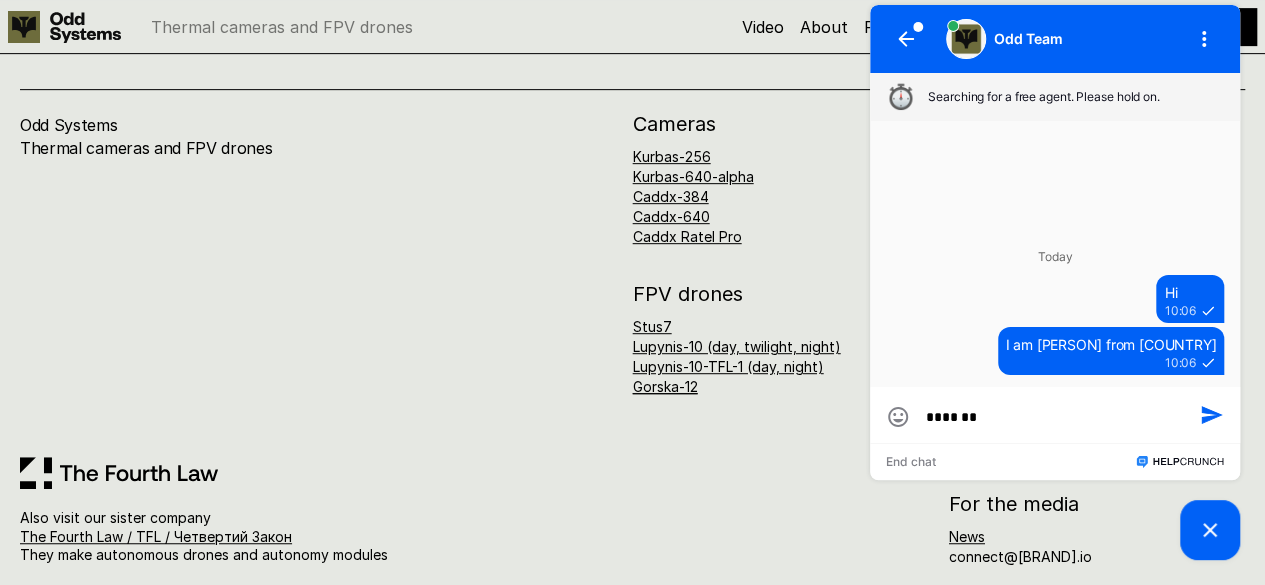 type on "********" 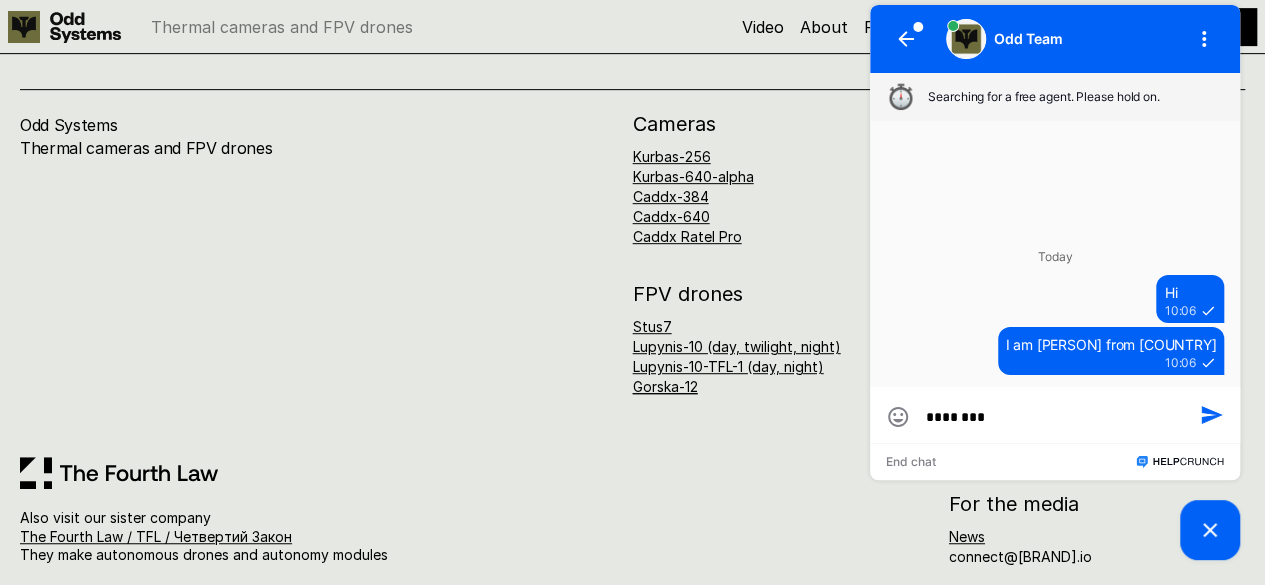 type on "*********" 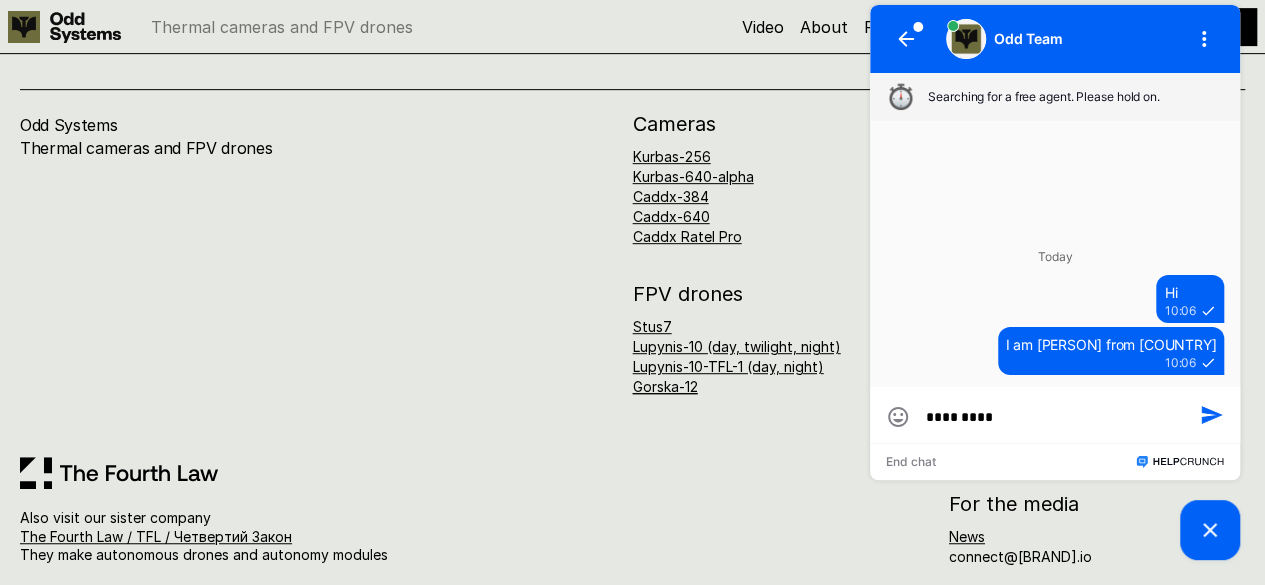 type on "**********" 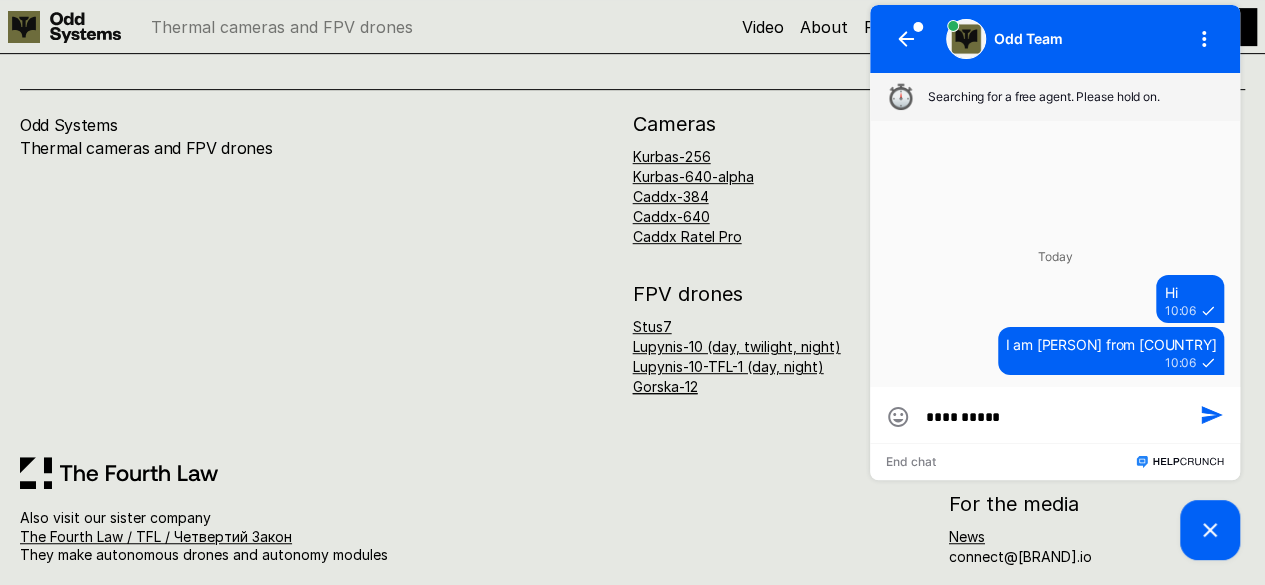 type on "**********" 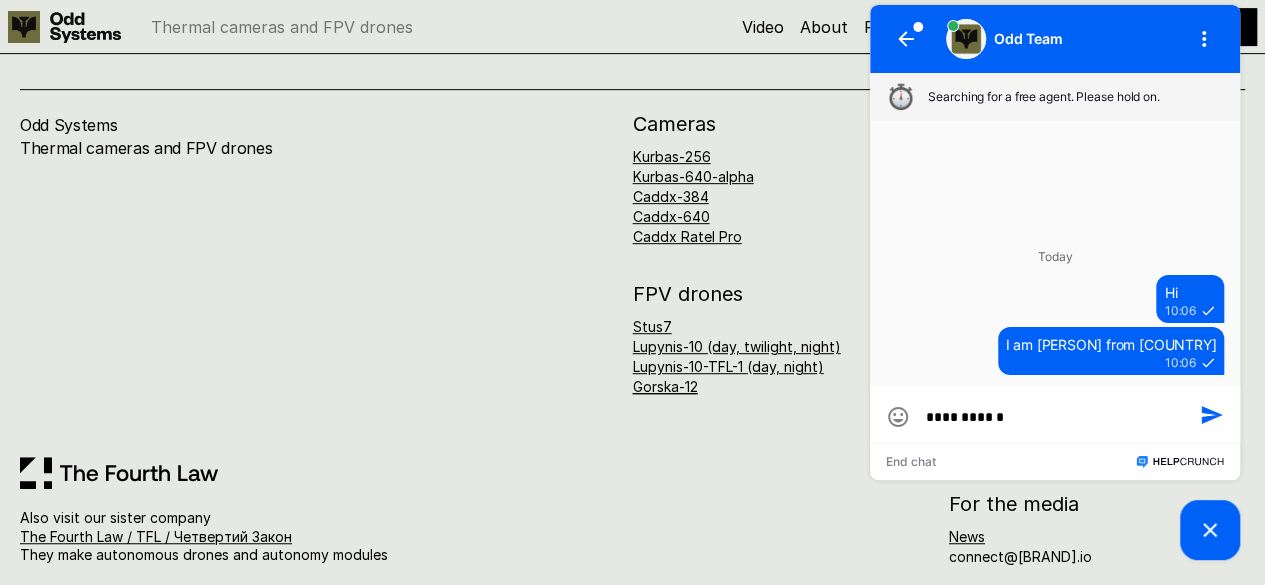 type on "**********" 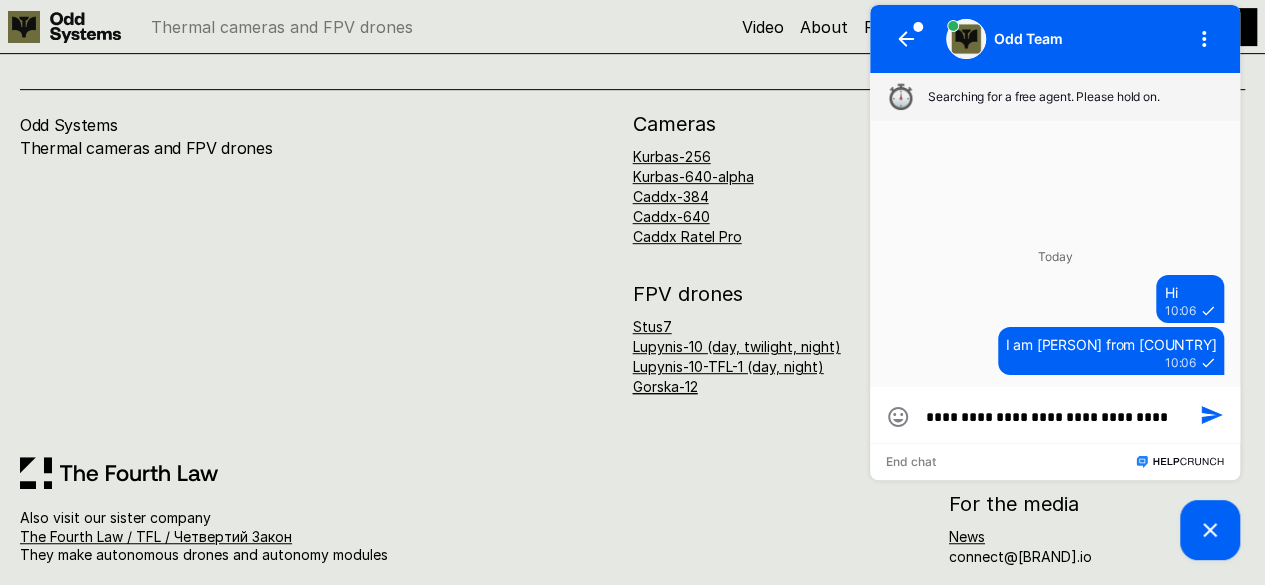 scroll, scrollTop: 0, scrollLeft: 0, axis: both 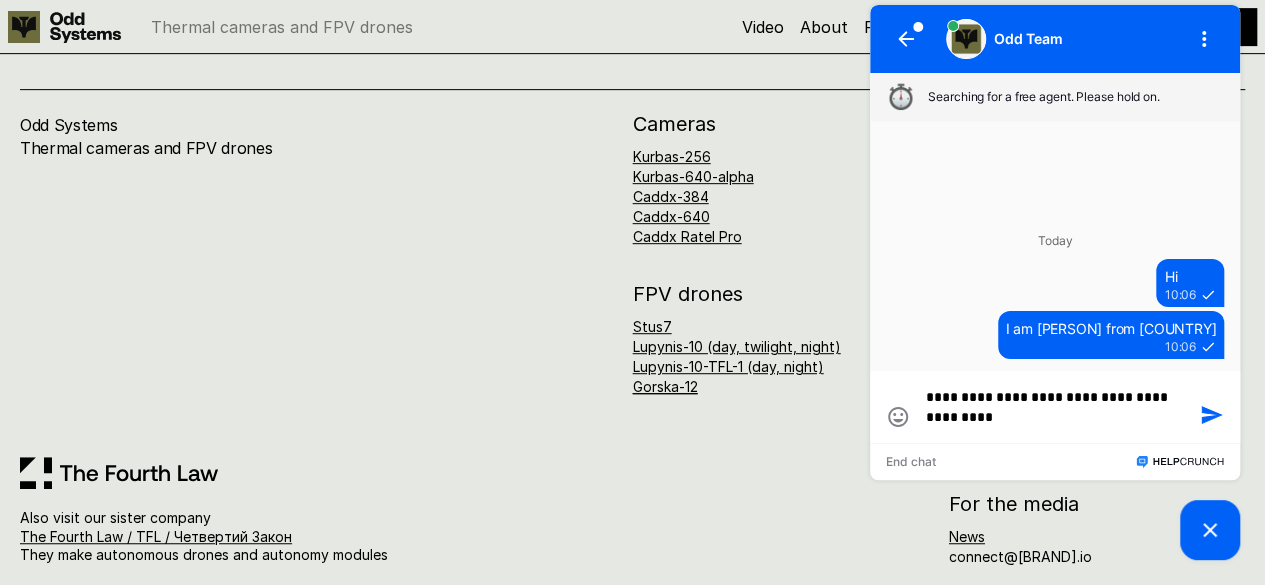 type 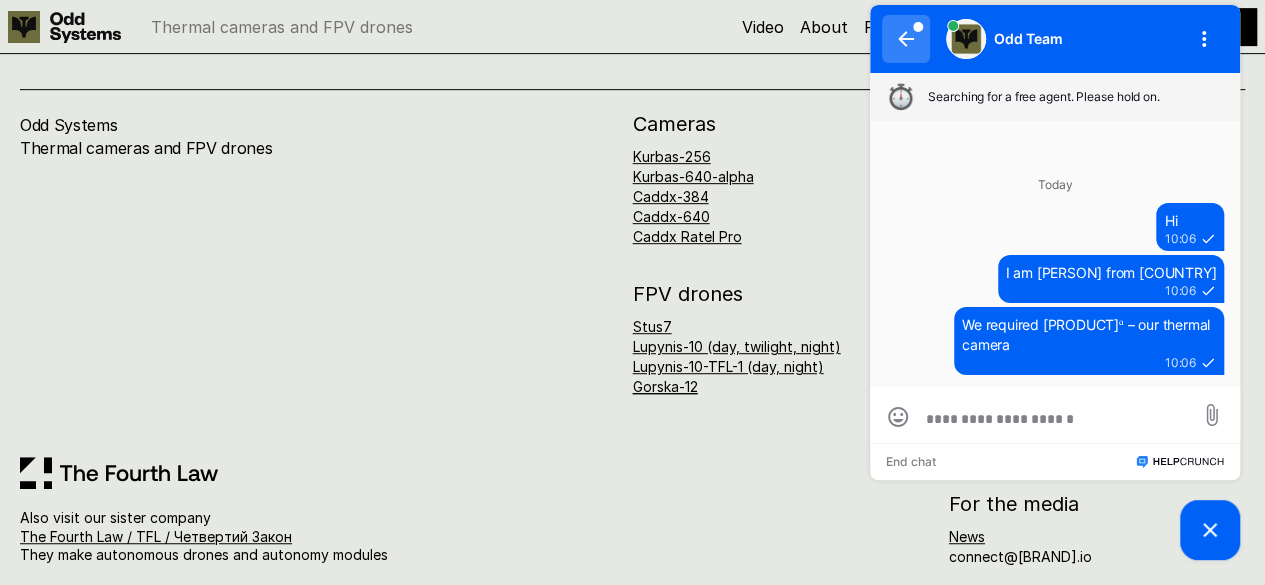 click on "1" at bounding box center [906, 39] 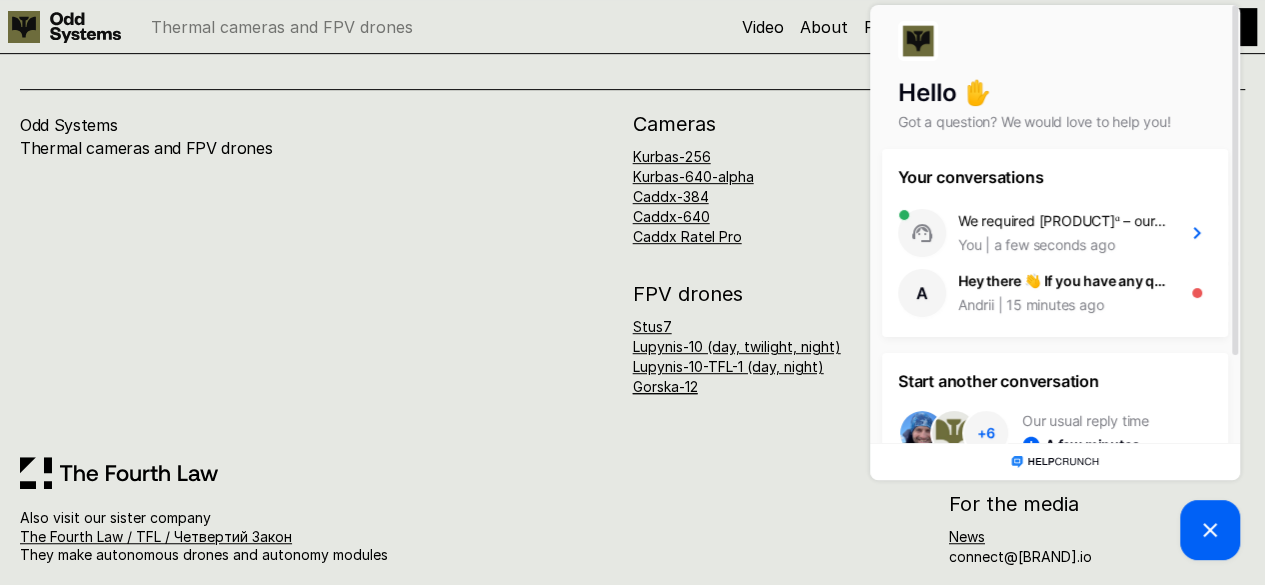 click on "Cameras Kurbas-256 Kurbas-640-alpha Caddx-384 Caddx-640 Caddx Ratel Pro Contact us Order Join our team Become an investor or a benefactor FPV drones Stus7 Lupynis-10 (day, twilight, night) Lupynis-10-TFL-1 (day, night) Gorska-12 Keep in touch E-mail newsletter Linkedin Twitter (X) Facebook Instagram YouTube Kremlingram For the media News connect@oddsystems.io" at bounding box center (939, 339) 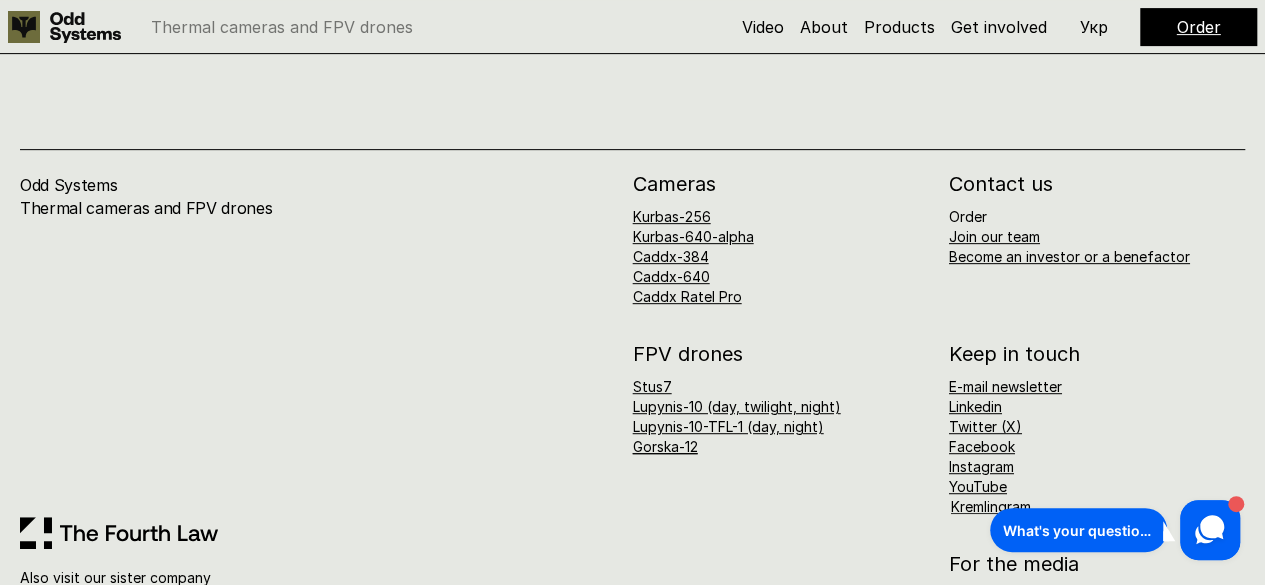 scroll, scrollTop: 7917, scrollLeft: 0, axis: vertical 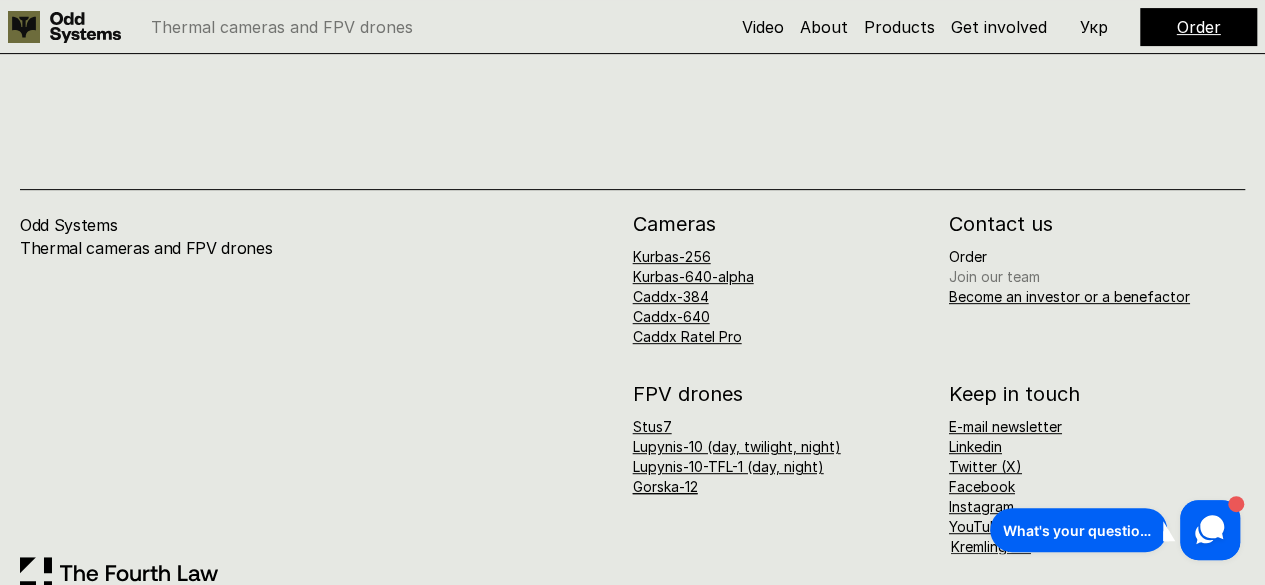 click on "Join our team" at bounding box center (994, 276) 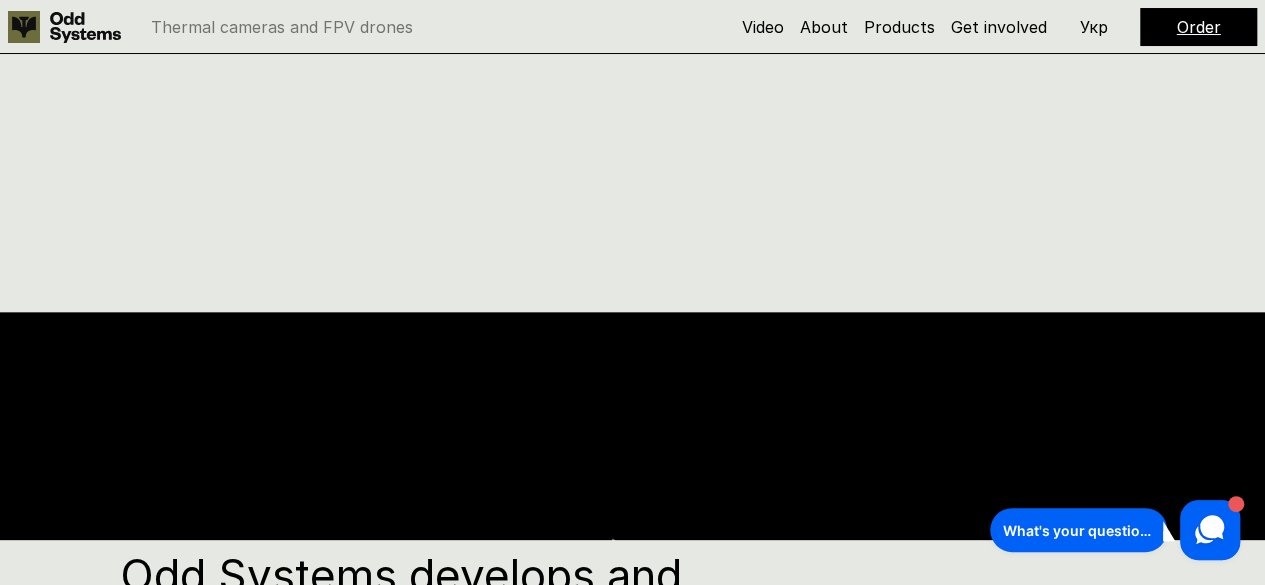 scroll, scrollTop: 0, scrollLeft: 0, axis: both 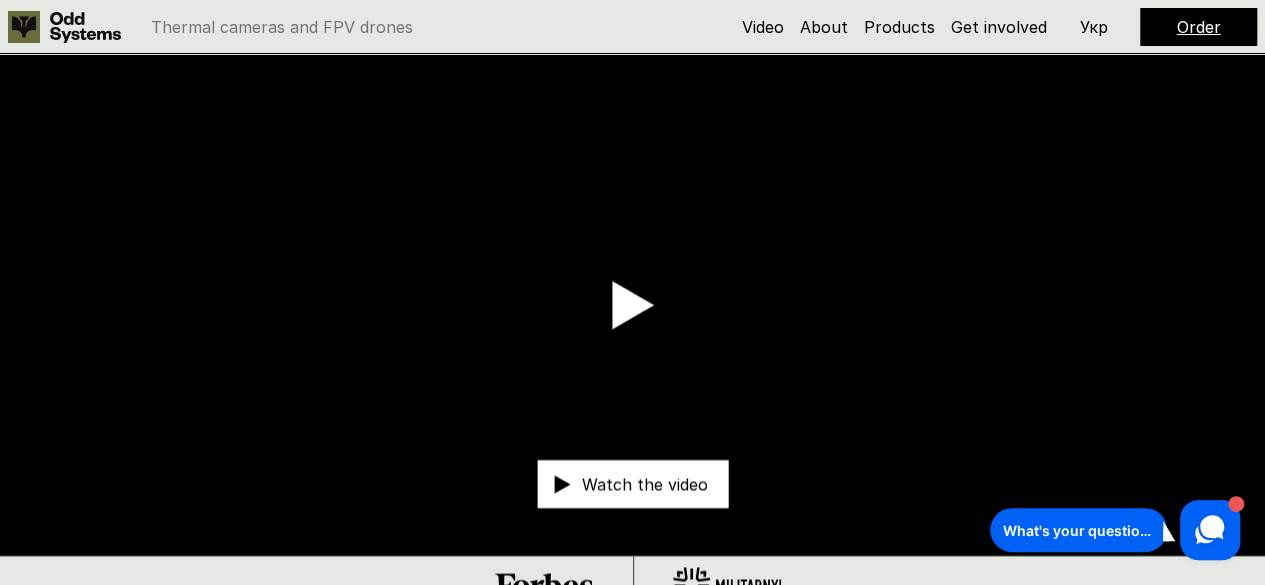 click on "What's your question?" at bounding box center (1078, 530) 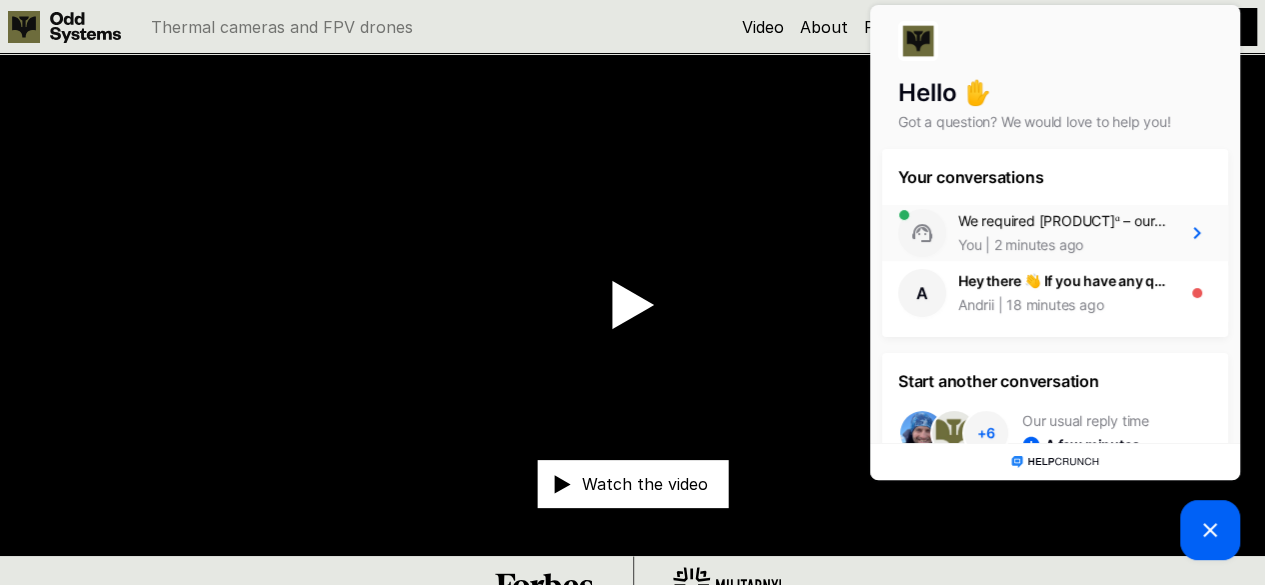 click on "We required Kurbas-640ᵅ – our thermal camera" at bounding box center [1064, 221] 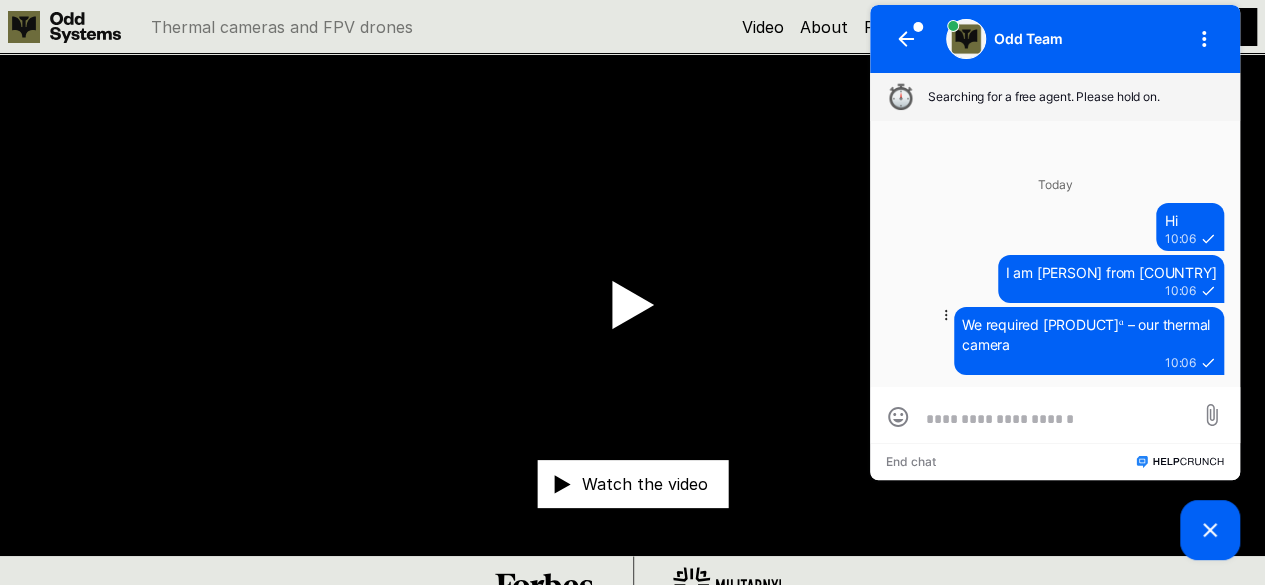 scroll, scrollTop: 0, scrollLeft: 0, axis: both 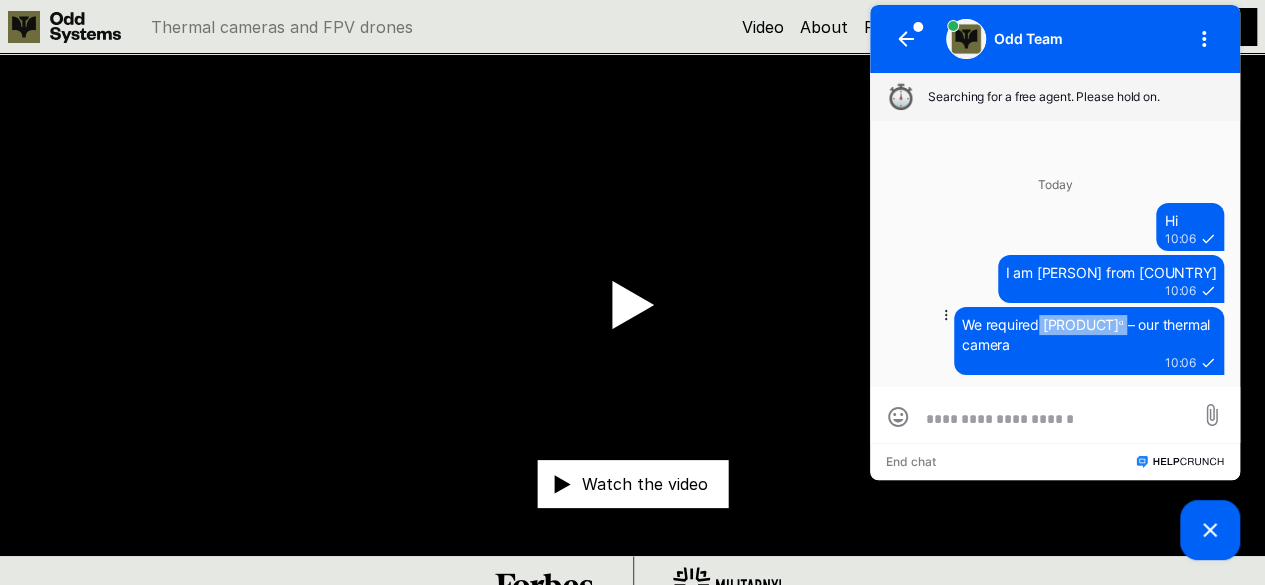 drag, startPoint x: 1039, startPoint y: 323, endPoint x: 1123, endPoint y: 321, distance: 84.0238 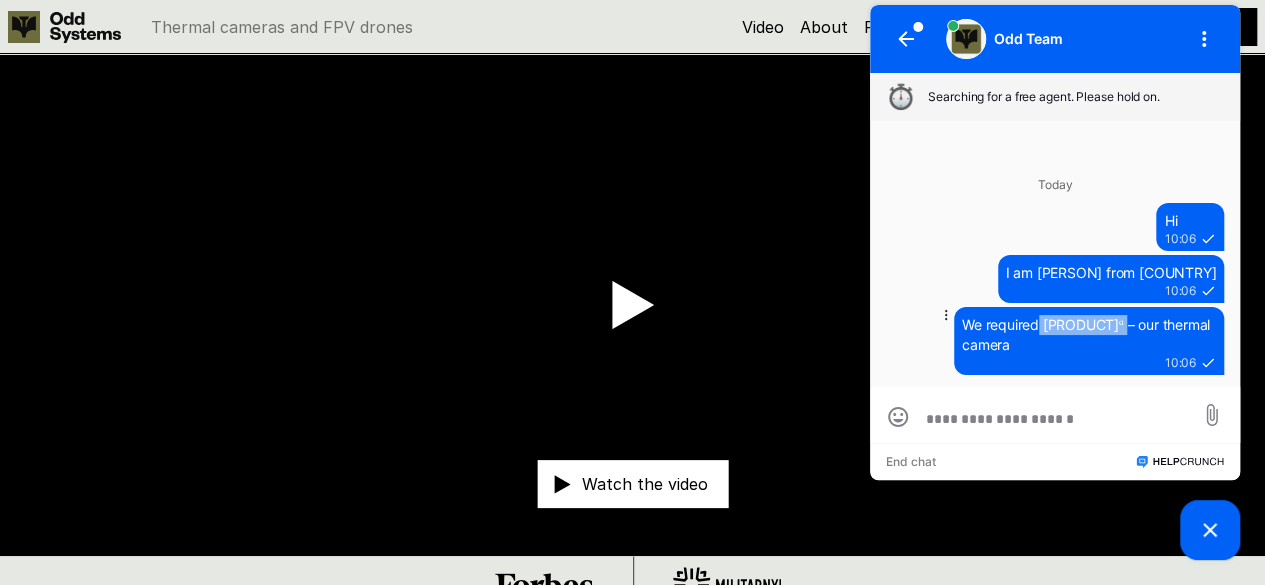 click on "We required Kurbas-640ᵅ – our thermal camera" at bounding box center (1088, 334) 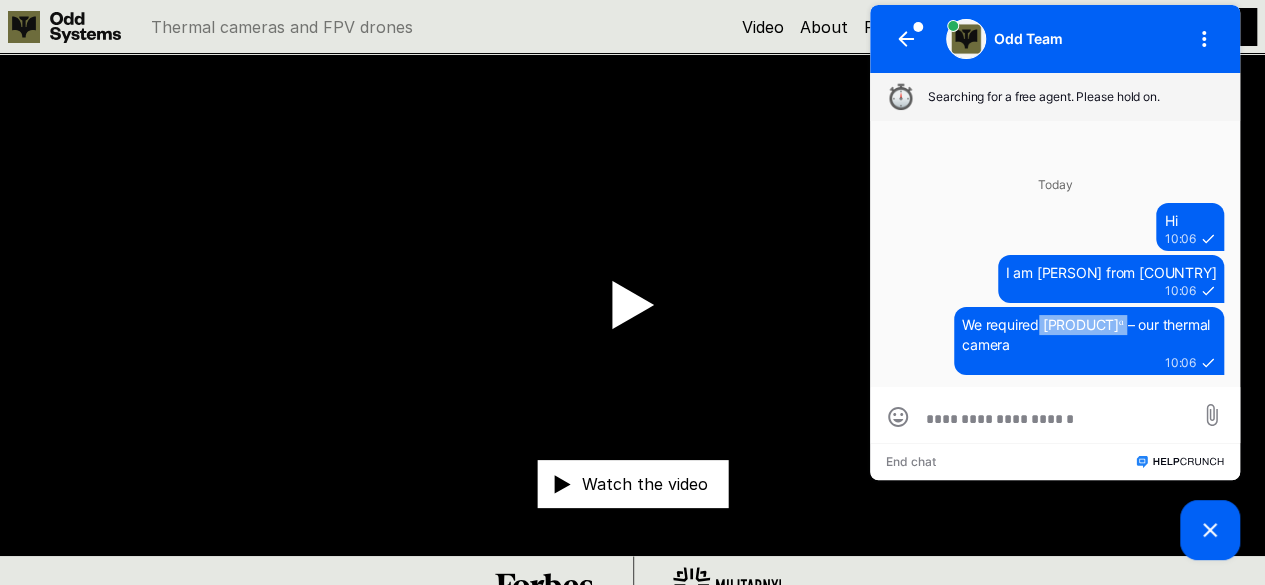 click 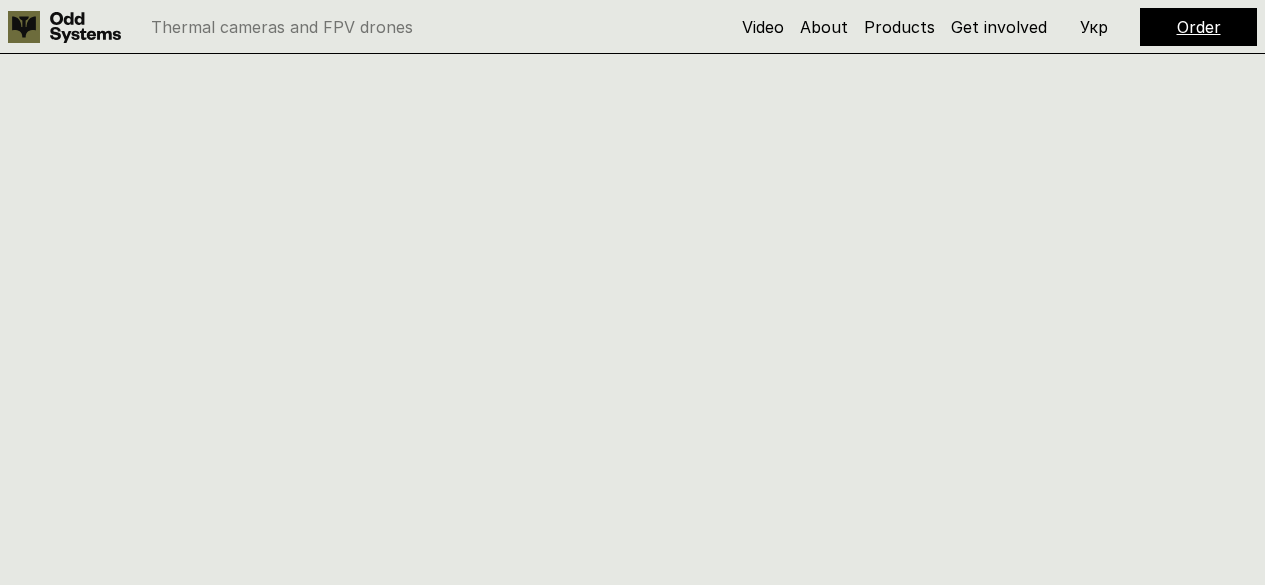 scroll, scrollTop: 2372, scrollLeft: 0, axis: vertical 